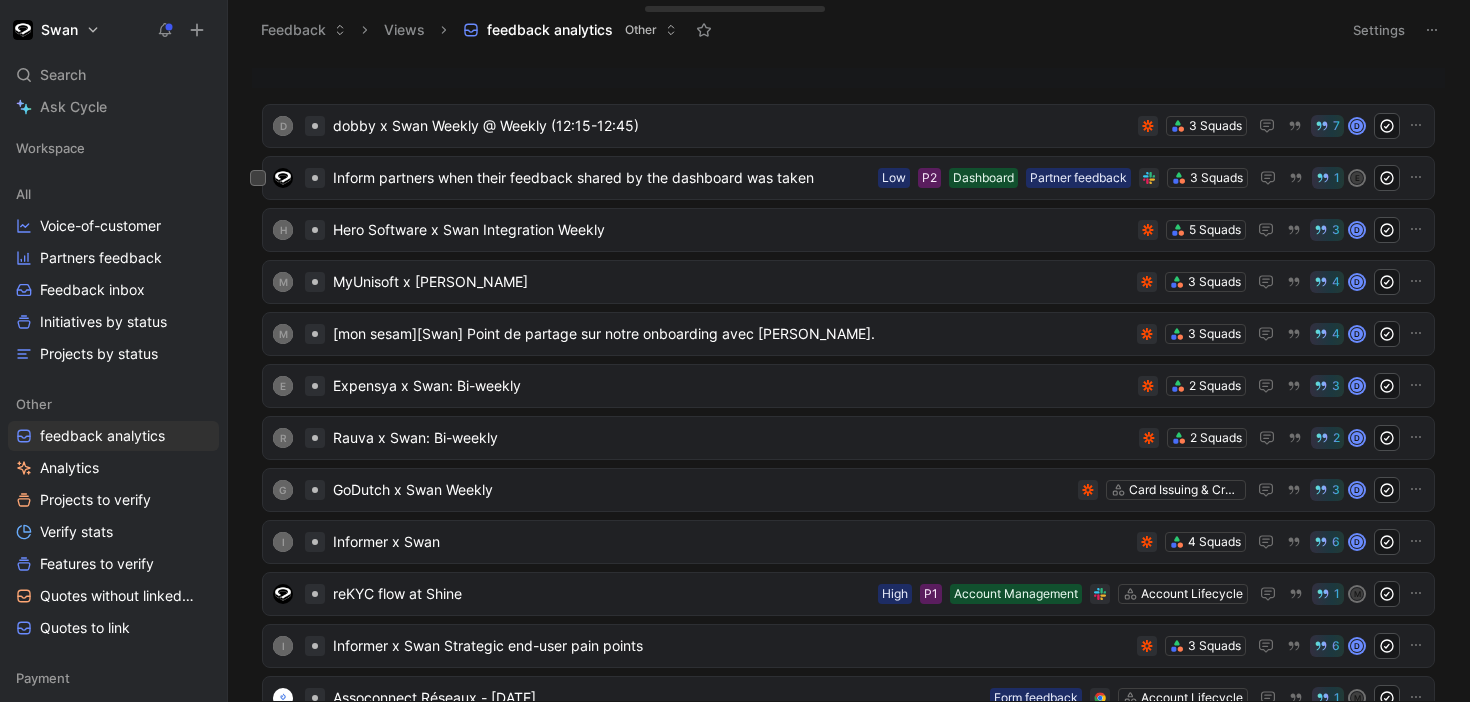scroll, scrollTop: 0, scrollLeft: 0, axis: both 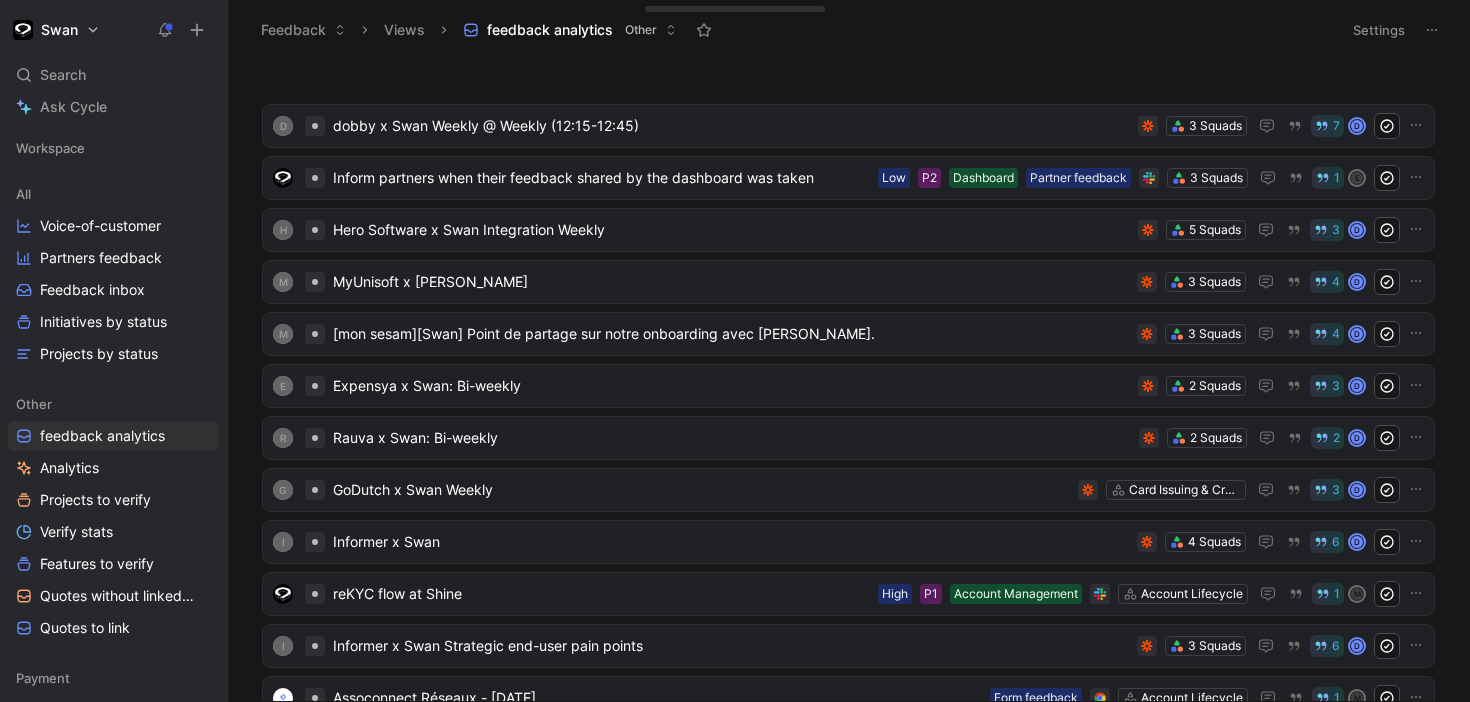 click 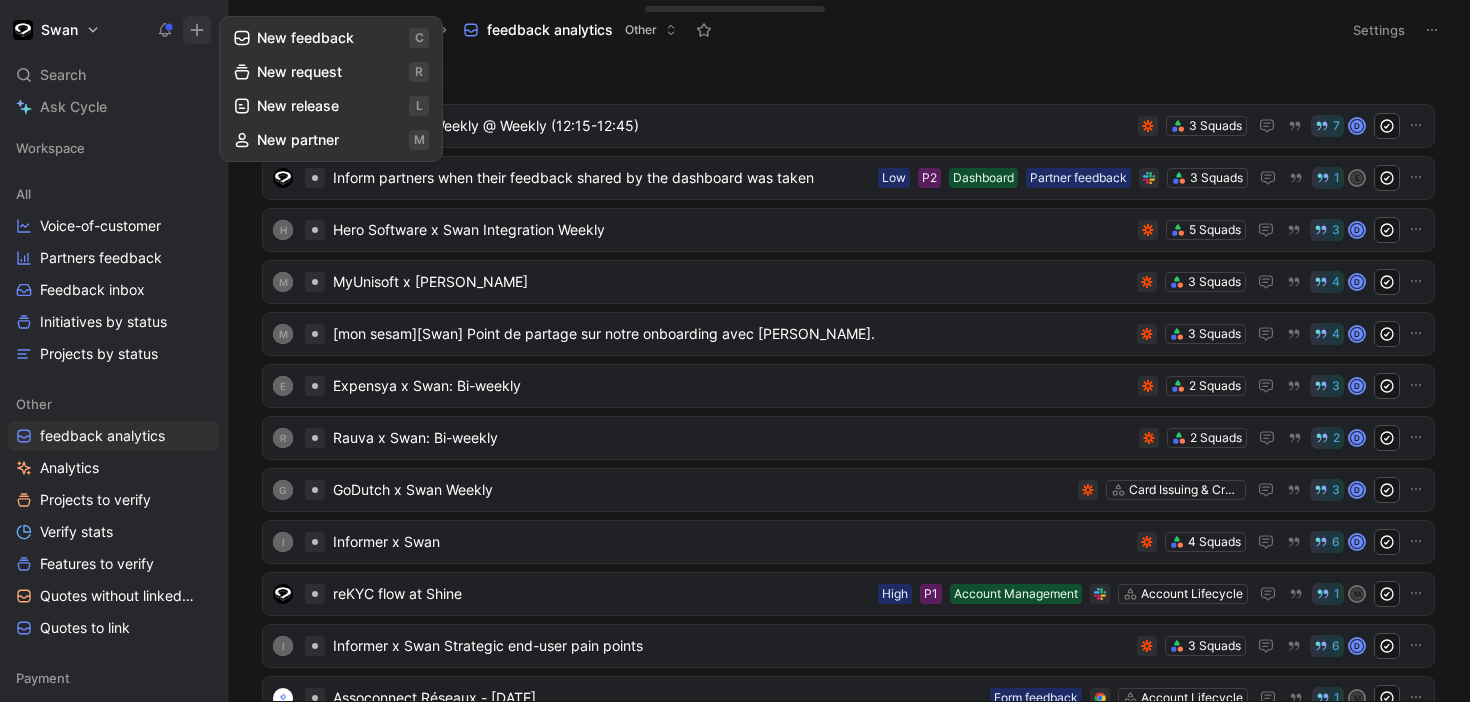 click on "New feedback c" at bounding box center (331, 38) 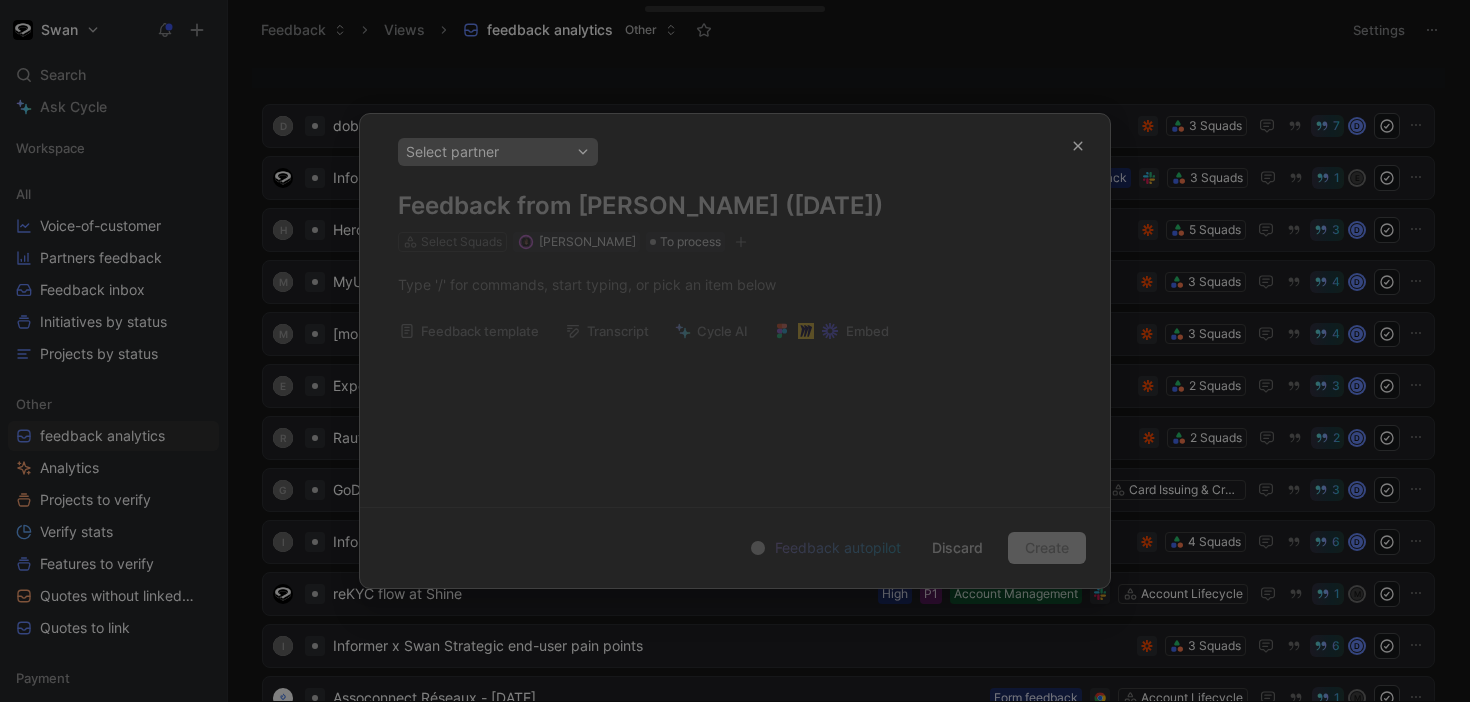 click on "Select partner Feedback from [PERSON_NAME] ([DATE]) Select Squads [PERSON_NAME] To process" at bounding box center (735, 195) 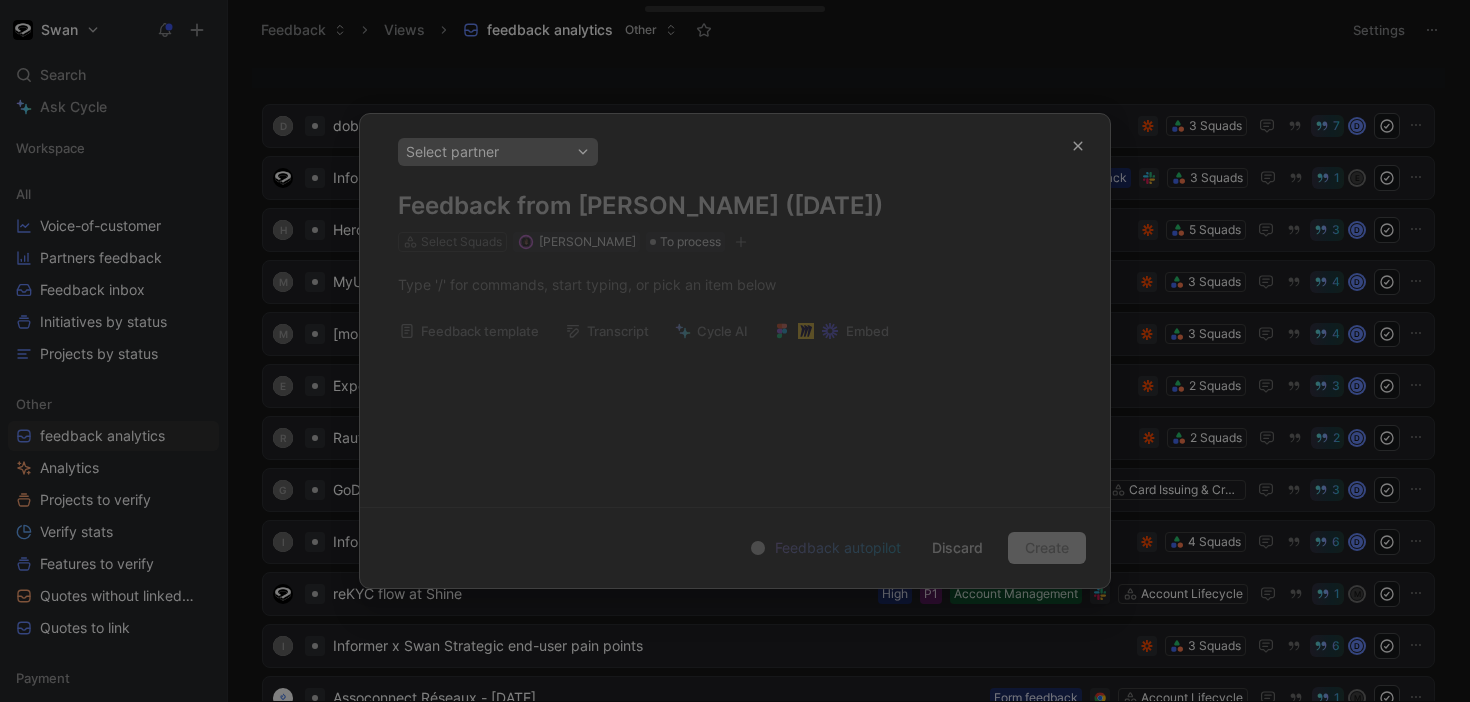 click on "Select partner Feedback from [PERSON_NAME] ([DATE]) Select Squads [PERSON_NAME] To process Feedback template Transcript Cycle AI Embed" at bounding box center (735, 302) 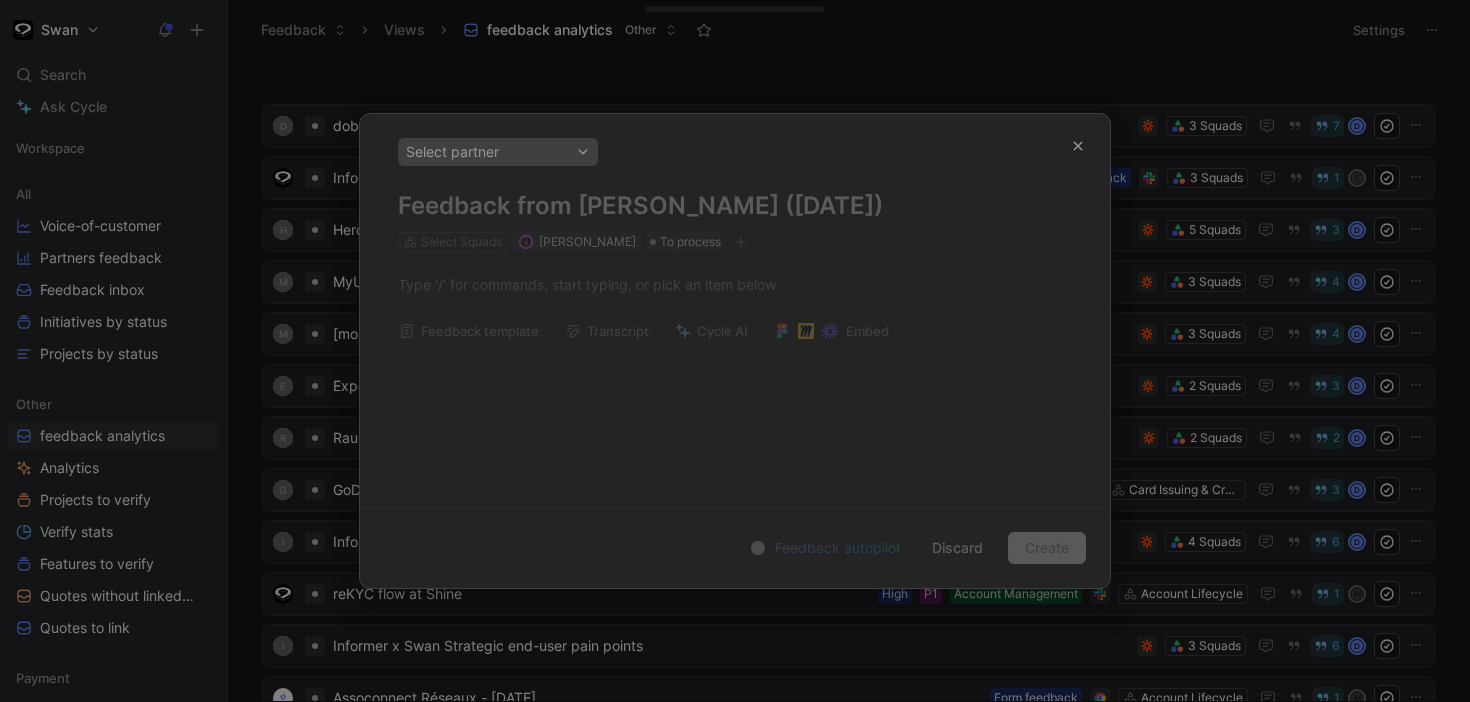 click on "Select partner Feedback from [PERSON_NAME] ([DATE]) Select Squads [PERSON_NAME] To process Feedback template Transcript Cycle AI Embed" at bounding box center (735, 302) 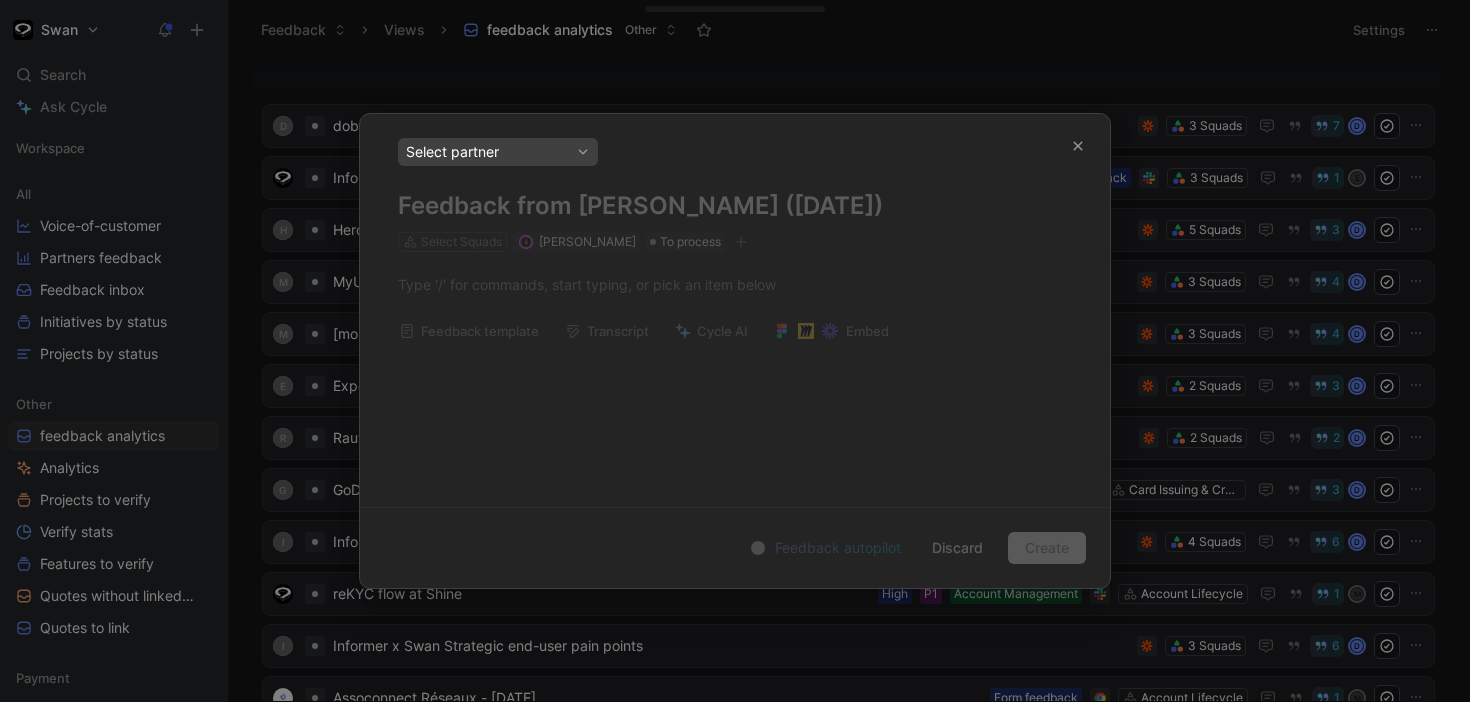 click on "Select partner" at bounding box center [498, 152] 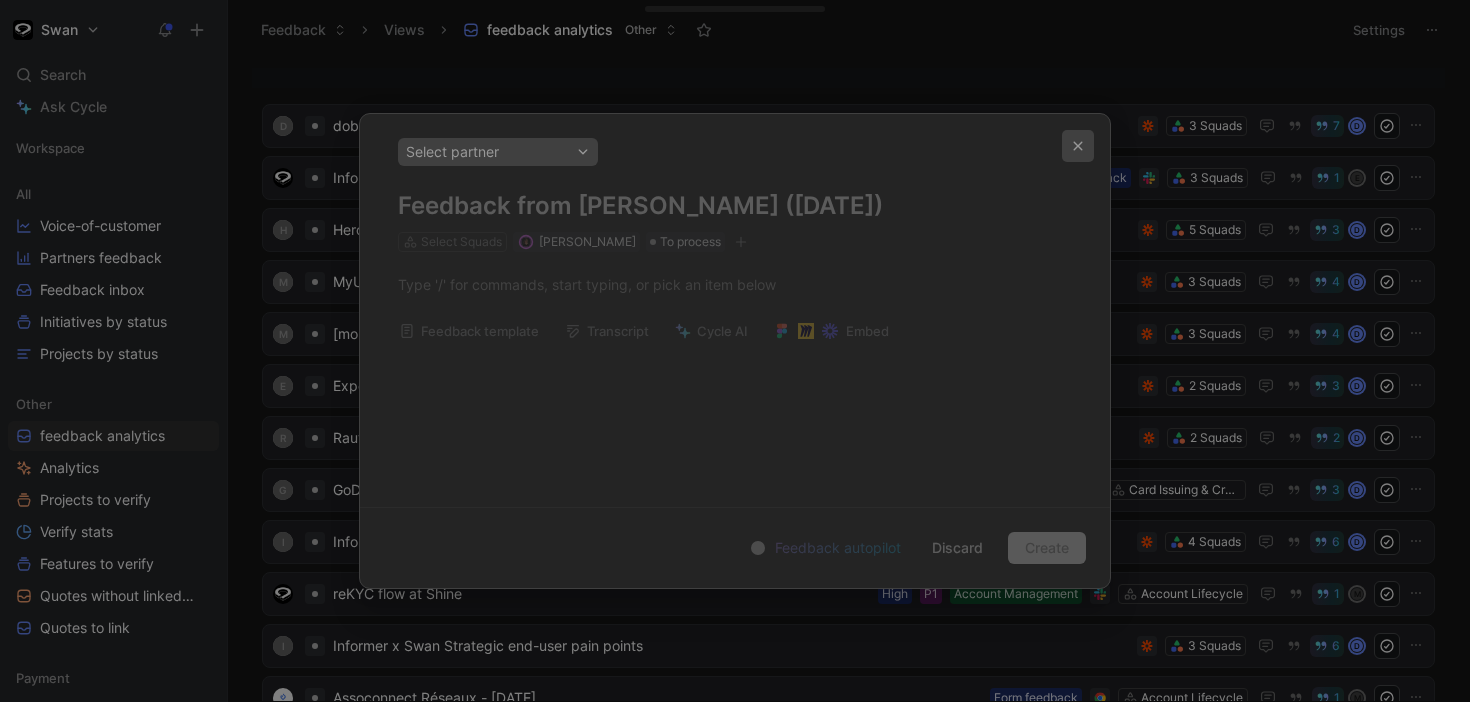 click 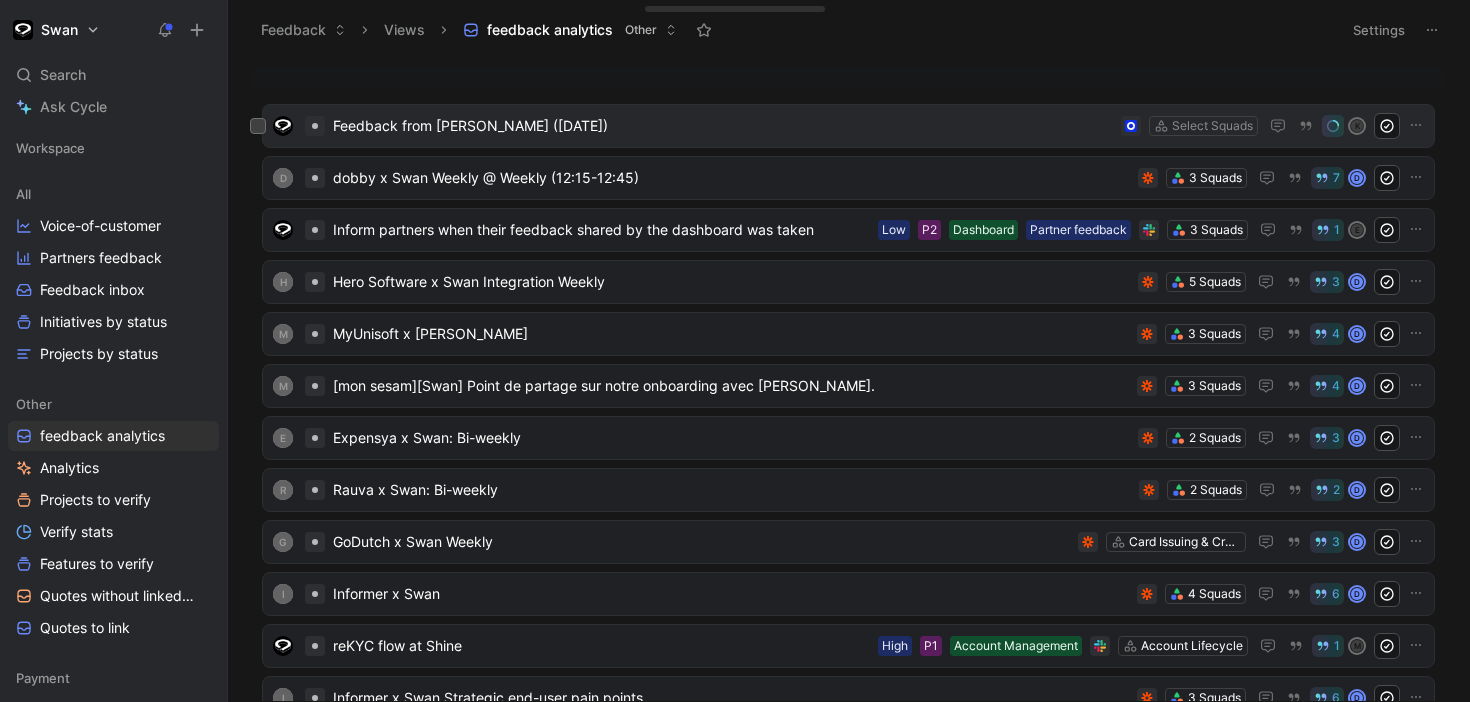 click on "Feedback from [PERSON_NAME] ([DATE])" at bounding box center (723, 126) 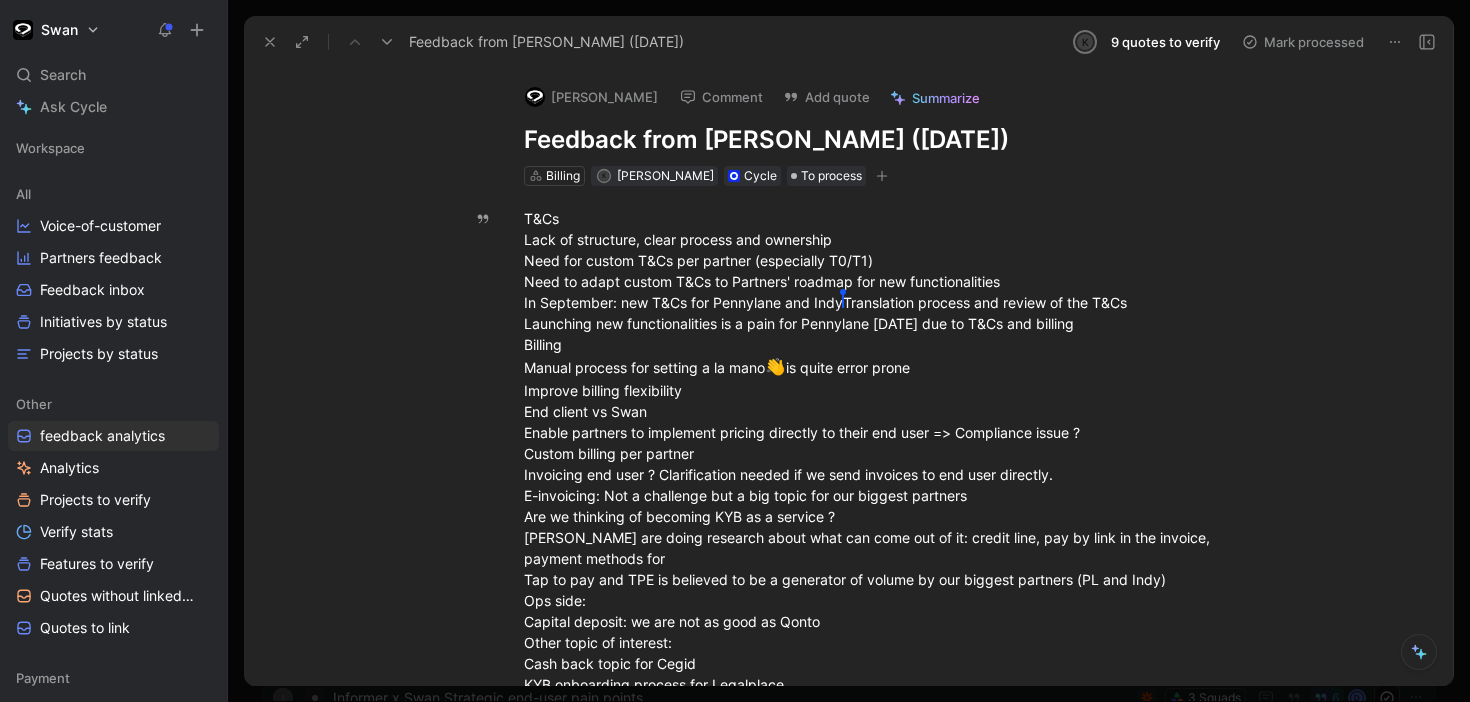 click on "9 quotes to verify" at bounding box center [1165, 42] 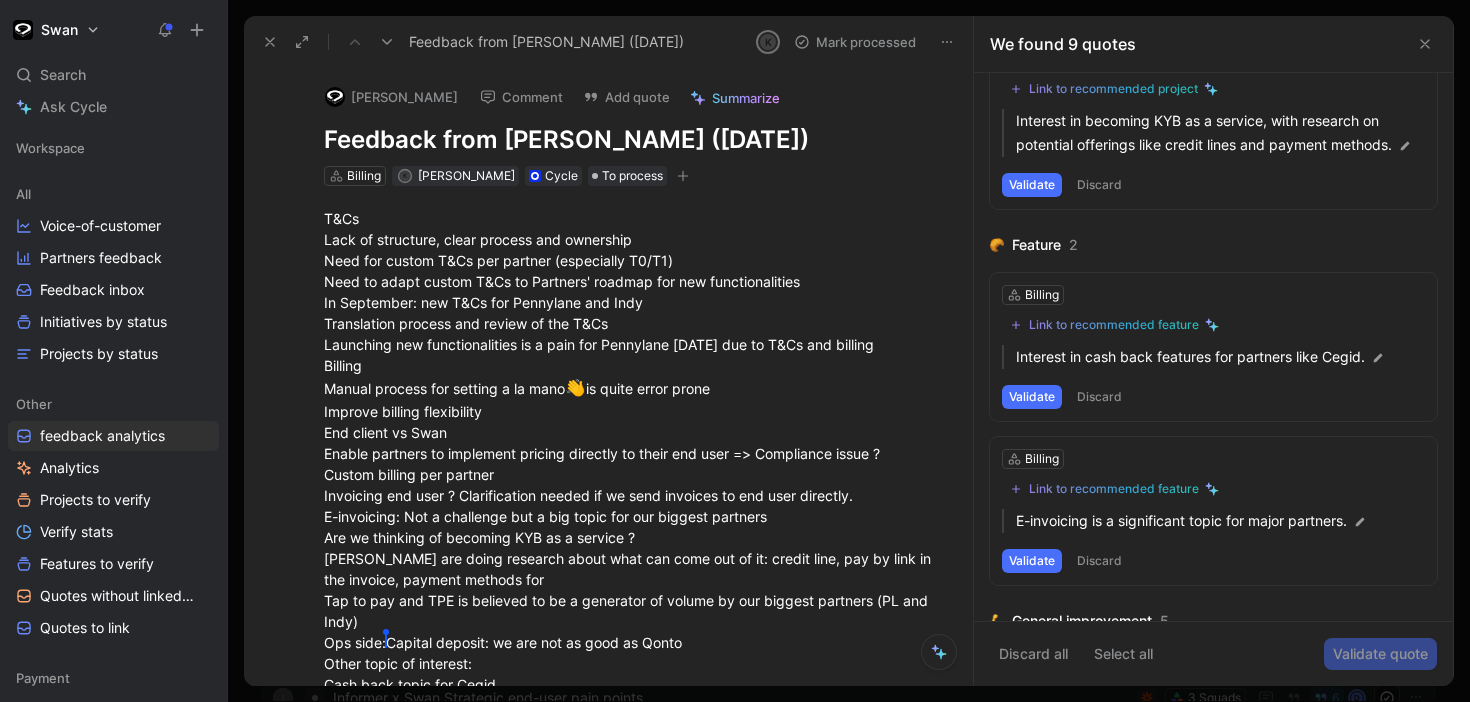 scroll, scrollTop: 266, scrollLeft: 0, axis: vertical 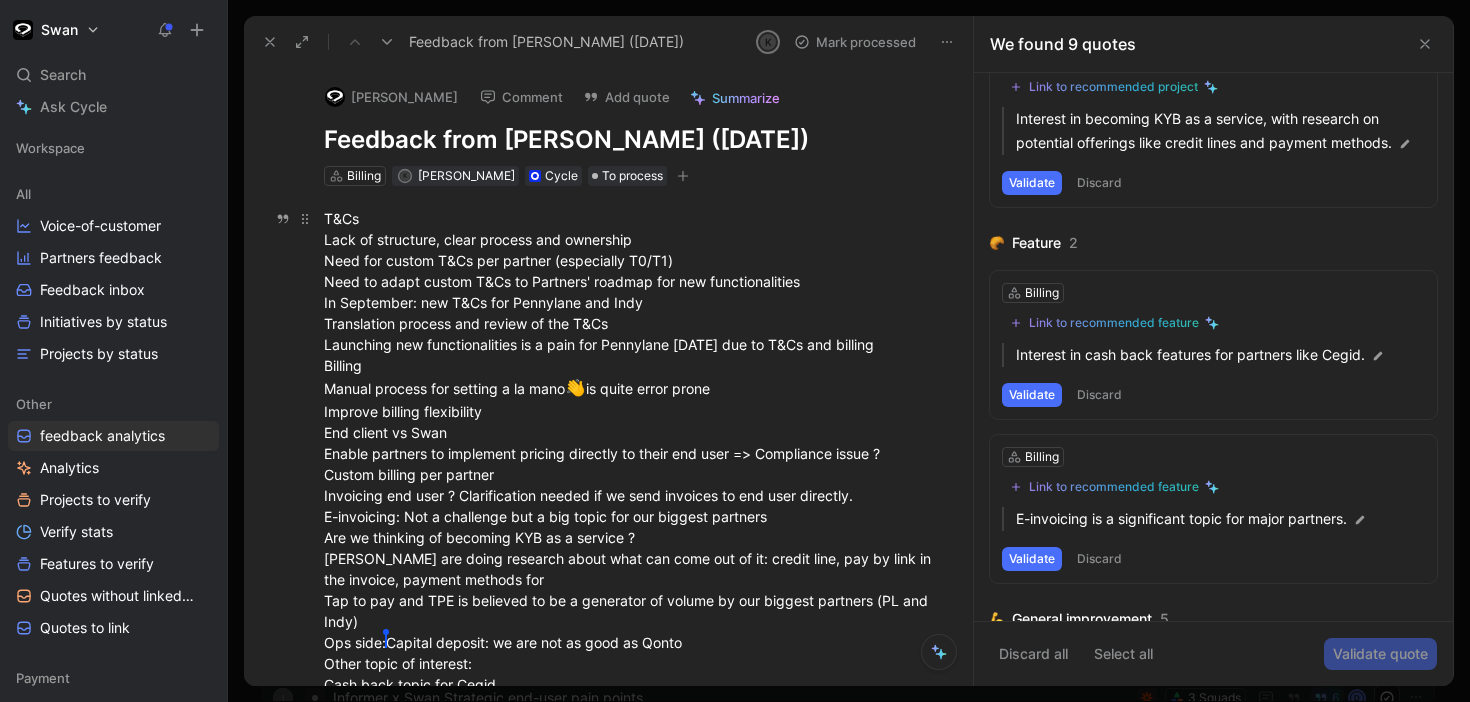 click on "T&Cs
Lack of structure, clear process and ownership
Need for custom T&Cs per partner (especially T0/T1)
Need to adapt custom T&Cs to Partners' roadmap for new functionalities
In September: new T&Cs for Pennylane and Indy
Translation process and review of the T&Cs
Launching new functionalities is a pain for Pennylane [DATE] due to T&Cs and billing
Billing
Manual process for setting a la mano  👋  is quite error prone
Improve billing flexibility
End client vs Swan
Enable partners to implement pricing directly to their end user => Compliance issue ?
Custom billing per partner
Invoicing end user ? Clarification needed if we send invoices to end user directly.
E-invoicing: Not a challenge but a big topic for our biggest partners
Are we thinking of becoming KYB as a service ?
[PERSON_NAME] are doing research about what can come out of it: credit line, pay by link in the invoice, payment methods for
Tap to pay and TPE is believed to be a generator of volume by our biggest partners (PL and Indy)
Ops side: [PERSON_NAME]" at bounding box center [629, 462] 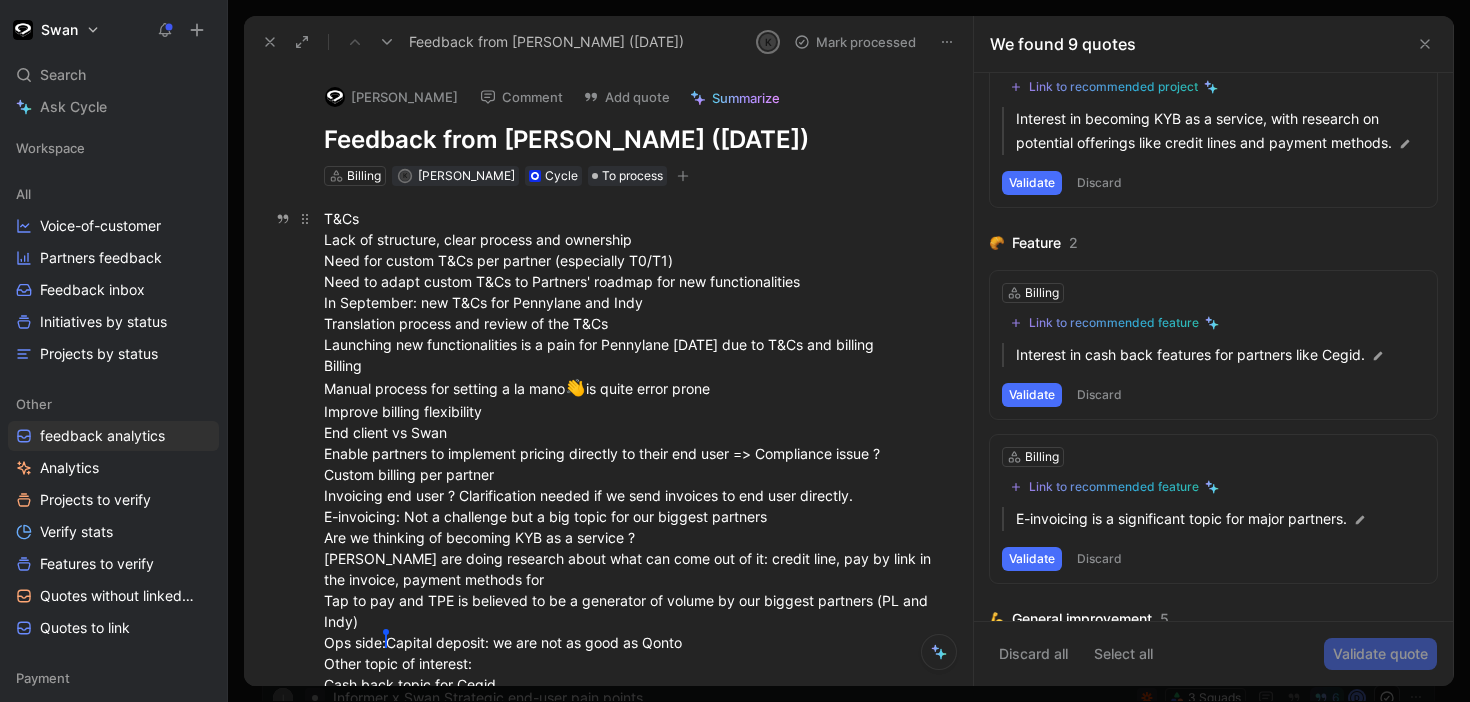 click on "T&Cs
Lack of structure, clear process and ownership
Need for custom T&Cs per partner (especially T0/T1)
Need to adapt custom T&Cs to Partners' roadmap for new functionalities
In September: new T&Cs for Pennylane and Indy
Translation process and review of the T&Cs
Launching new functionalities is a pain for Pennylane [DATE] due to T&Cs and billing
Billing
Manual process for setting a la mano  👋  is quite error prone
Improve billing flexibility
End client vs Swan
Enable partners to implement pricing directly to their end user => Compliance issue ?
Custom billing per partner
Invoicing end user ? Clarification needed if we send invoices to end user directly.
E-invoicing: Not a challenge but a big topic for our biggest partners
Are we thinking of becoming KYB as a service ?
[PERSON_NAME] are doing research about what can come out of it: credit line, pay by link in the invoice, payment methods for
Tap to pay and TPE is believed to be a generator of volume by our biggest partners (PL and Indy)
Ops side: [PERSON_NAME]" at bounding box center (629, 462) 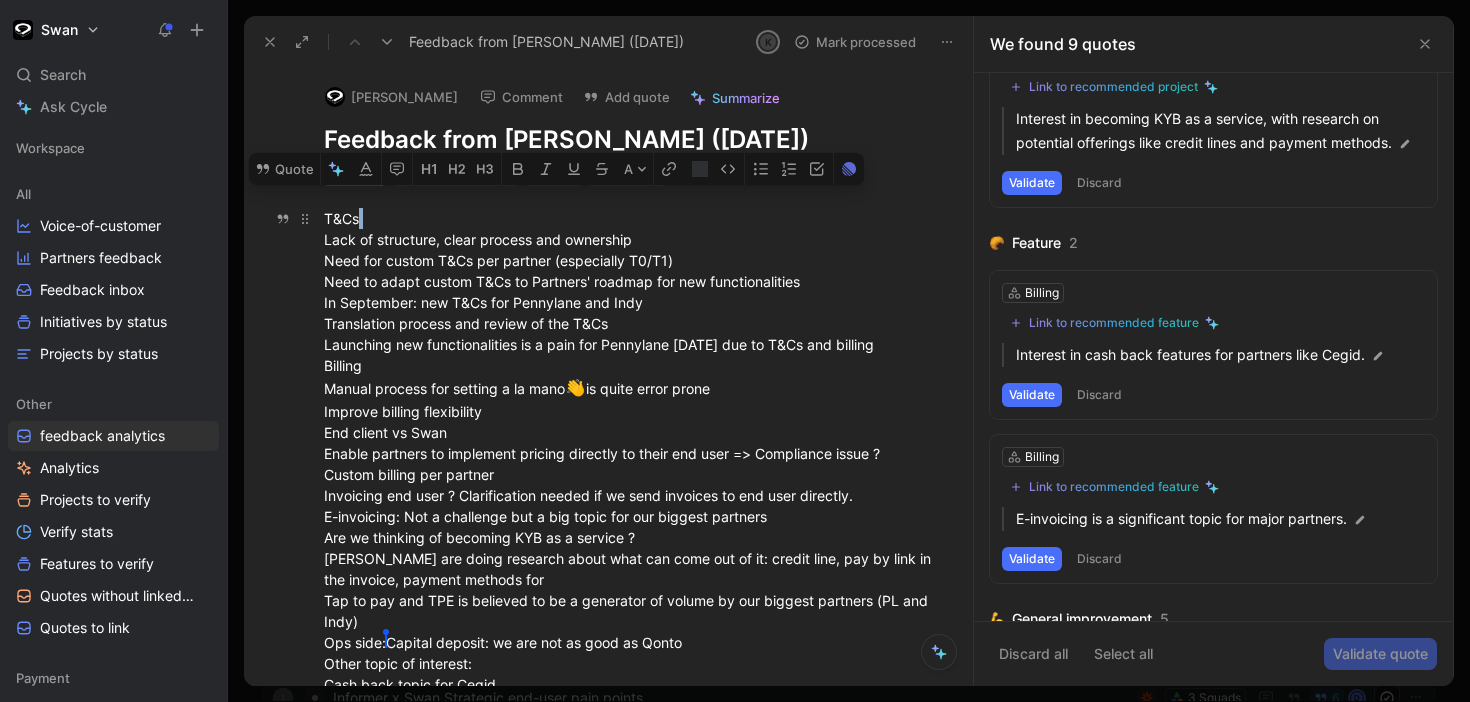 click on "T&Cs
Lack of structure, clear process and ownership
Need for custom T&Cs per partner (especially T0/T1)
Need to adapt custom T&Cs to Partners' roadmap for new functionalities
In September: new T&Cs for Pennylane and Indy
Translation process and review of the T&Cs
Launching new functionalities is a pain for Pennylane [DATE] due to T&Cs and billing
Billing
Manual process for setting a la mano  👋  is quite error prone
Improve billing flexibility
End client vs Swan
Enable partners to implement pricing directly to their end user => Compliance issue ?
Custom billing per partner
Invoicing end user ? Clarification needed if we send invoices to end user directly.
E-invoicing: Not a challenge but a big topic for our biggest partners
Are we thinking of becoming KYB as a service ?
[PERSON_NAME] are doing research about what can come out of it: credit line, pay by link in the invoice, payment methods for
Tap to pay and TPE is believed to be a generator of volume by our biggest partners (PL and Indy)
Ops side: [PERSON_NAME]" at bounding box center (629, 462) 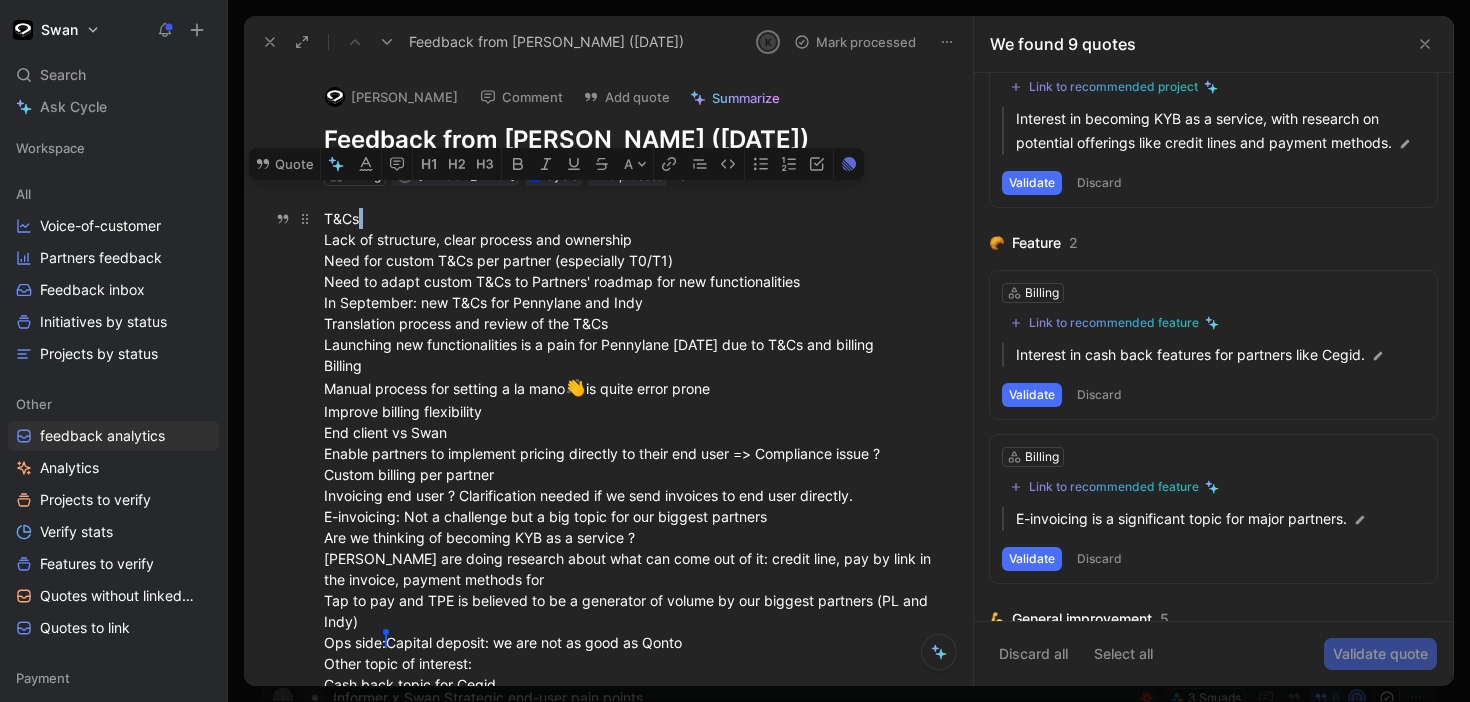 click on "T&Cs
Lack of structure, clear process and ownership
Need for custom T&Cs per partner (especially T0/T1)
Need to adapt custom T&Cs to Partners' roadmap for new functionalities
In September: new T&Cs for Pennylane and Indy
Translation process and review of the T&Cs
Launching new functionalities is a pain for Pennylane [DATE] due to T&Cs and billing
Billing
Manual process for setting a la mano  👋  is quite error prone
Improve billing flexibility
End client vs Swan
Enable partners to implement pricing directly to their end user => Compliance issue ?
Custom billing per partner
Invoicing end user ? Clarification needed if we send invoices to end user directly.
E-invoicing: Not a challenge but a big topic for our biggest partners
Are we thinking of becoming KYB as a service ?
[PERSON_NAME] are doing research about what can come out of it: credit line, pay by link in the invoice, payment methods for
Tap to pay and TPE is believed to be a generator of volume by our biggest partners (PL and Indy)
Ops side: [PERSON_NAME]" at bounding box center (629, 462) 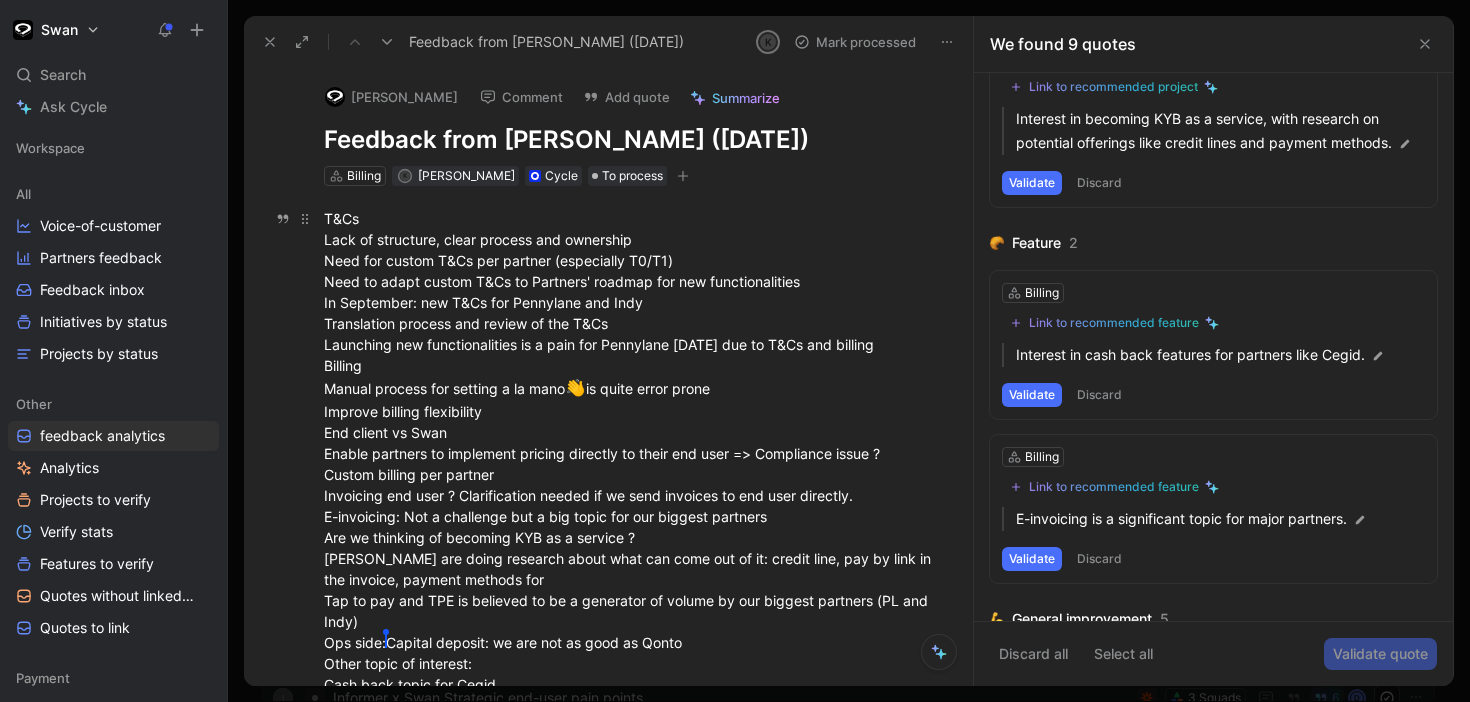 click on "T&Cs
Lack of structure, clear process and ownership
Need for custom T&Cs per partner (especially T0/T1)
Need to adapt custom T&Cs to Partners' roadmap for new functionalities
In September: new T&Cs for Pennylane and Indy
Translation process and review of the T&Cs
Launching new functionalities is a pain for Pennylane [DATE] due to T&Cs and billing
Billing
Manual process for setting a la mano  👋  is quite error prone
Improve billing flexibility
End client vs Swan
Enable partners to implement pricing directly to their end user => Compliance issue ?
Custom billing per partner
Invoicing end user ? Clarification needed if we send invoices to end user directly.
E-invoicing: Not a challenge but a big topic for our biggest partners
Are we thinking of becoming KYB as a service ?
[PERSON_NAME] are doing research about what can come out of it: credit line, pay by link in the invoice, payment methods for
Tap to pay and TPE is believed to be a generator of volume by our biggest partners (PL and Indy)
Ops side: [PERSON_NAME]" at bounding box center (629, 462) 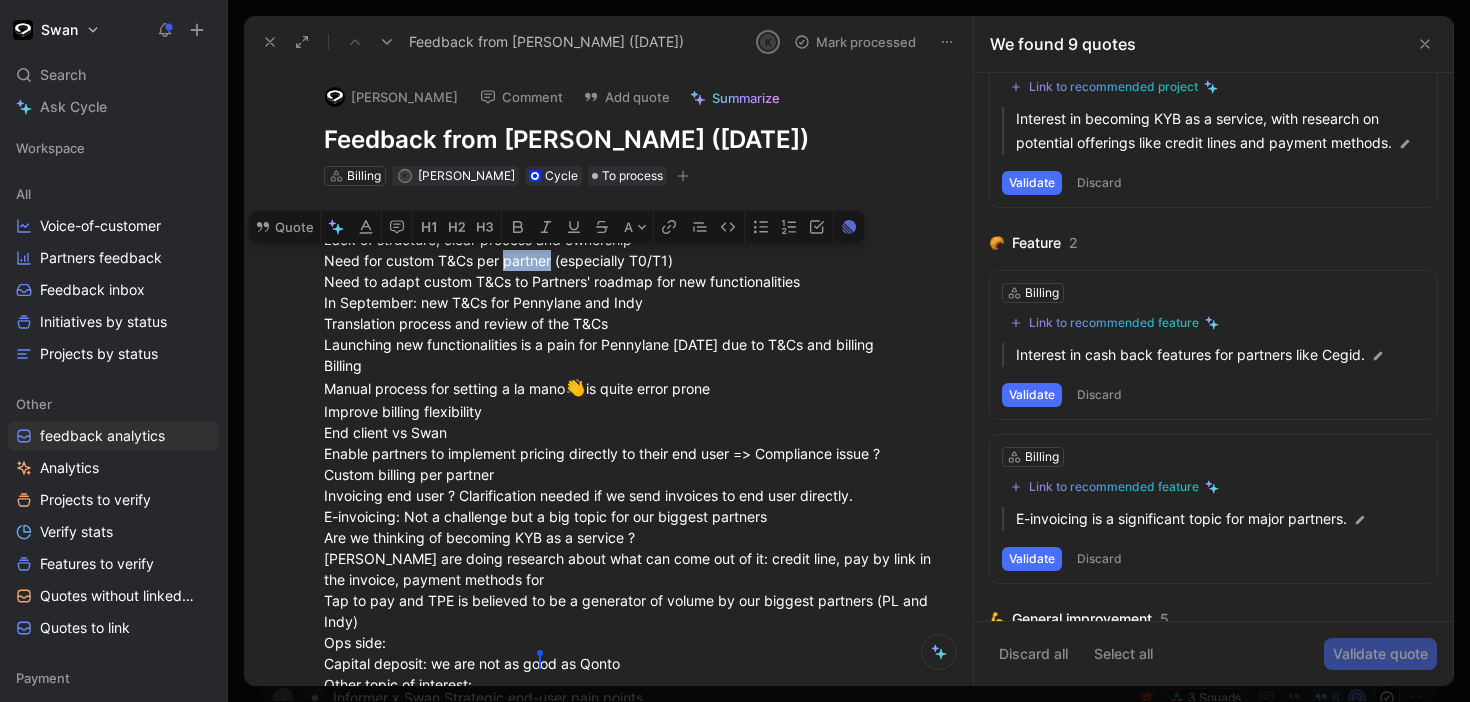 click on "T&Cs
Lack of structure, clear process and ownership
Need for custom T&Cs per partner (especially T0/T1)
Need to adapt custom T&Cs to Partners' roadmap for new functionalities
In September: new T&Cs for Pennylane and Indy
Translation process and review of the T&Cs
Launching new functionalities is a pain for Pennylane [DATE] due to T&Cs and billing
Billing
Manual process for setting a la mano  👋 [PERSON_NAME] od as Qonto
Other topic of interest:
Cash back topic for Cegid
KYB onboarding process for Legalplace" at bounding box center [629, 473] 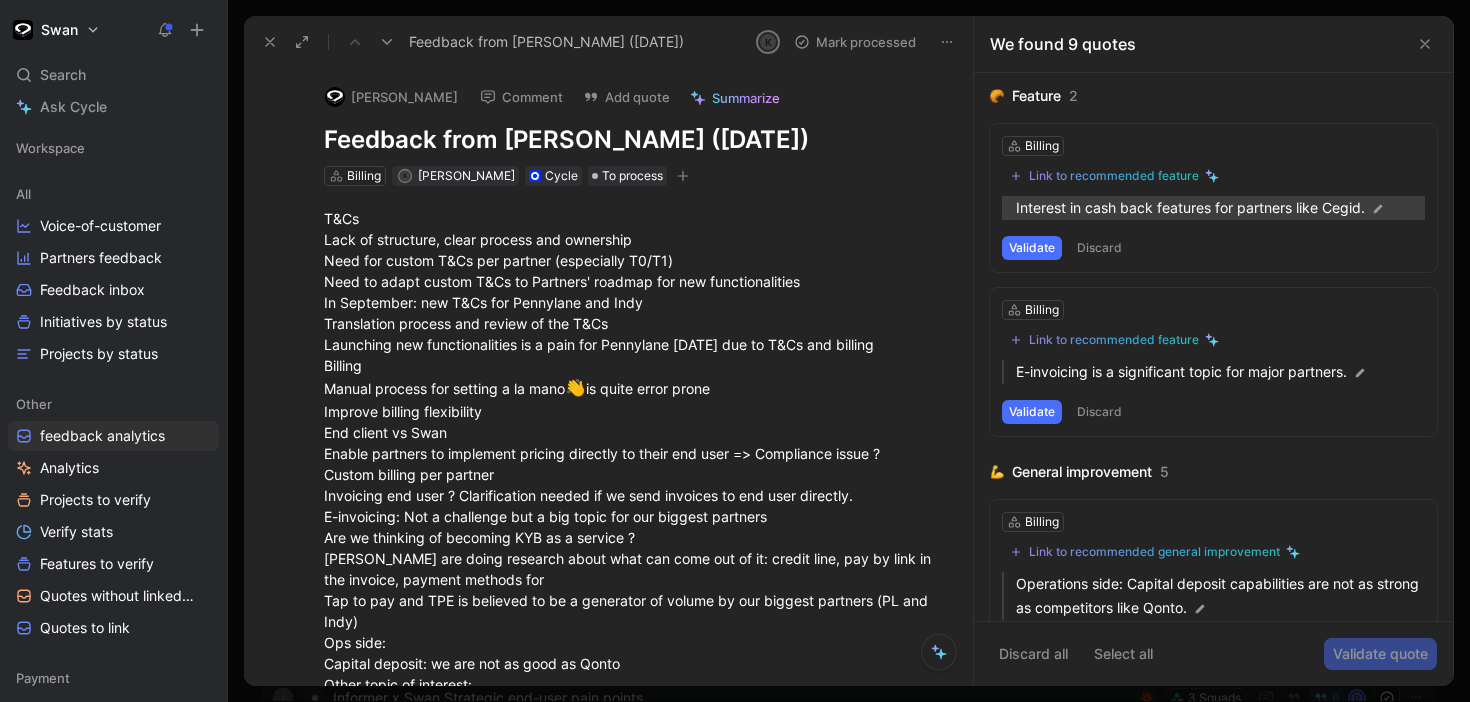 scroll, scrollTop: 417, scrollLeft: 0, axis: vertical 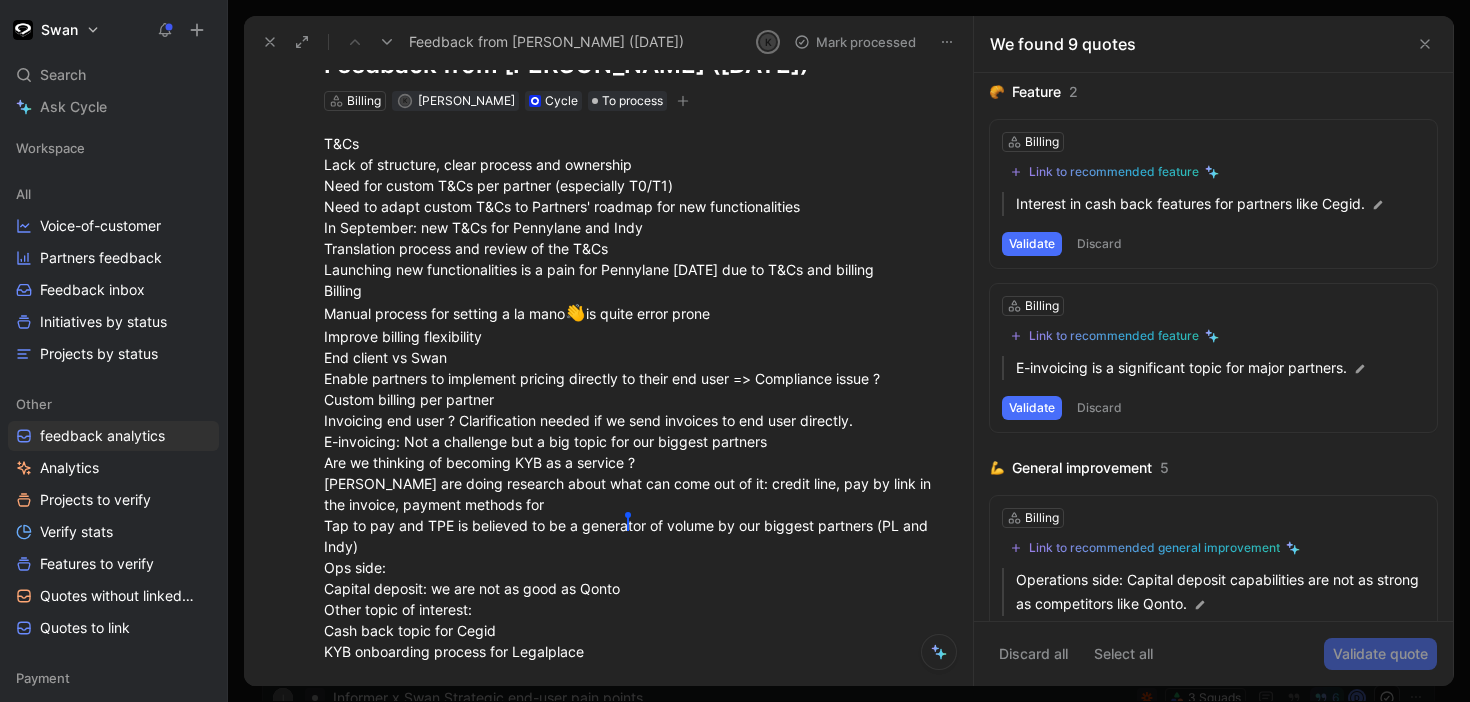 click on "T&Cs
Lack of structure, clear process and ownership
Need for custom T&Cs per partner (especially T0/T1)
Need to adapt custom T&Cs to Partners' roadmap for new functionalities
In September: new T&Cs for Pennylane and Indy
Translation process and review of the T&Cs
Launching new functionalities is a pain for Pennylane [DATE] due to T&Cs and billing
Billing
Manual process for setting a la mano  👋  is quite error prone
Improve billing flexibility
End client vs Swan
Enable partners to implement pricing directly to their end user => Compliance issue ?
Custom billing per partner
Invoicing end user ? Clarification needed if we send invoices to end user directly.
E-invoicing: Not a challenge but a big topic for our biggest partners
Are we thinking of becoming KYB as a service ?
[PERSON_NAME] are doing research about what can come out of it: credit line, pay by link in the invoice, payment methods for
Tap to pay and TPE is believed to be a genera [PERSON_NAME]" at bounding box center (629, 398) 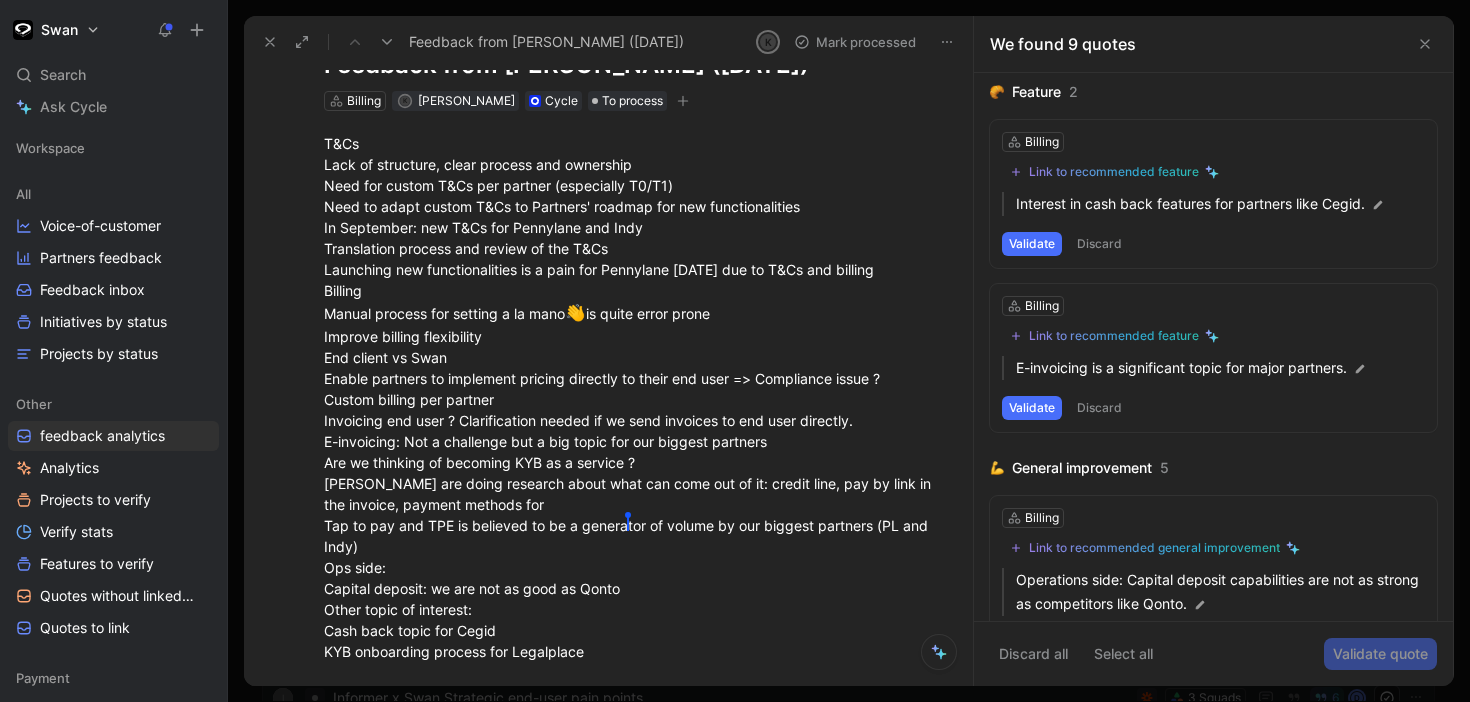 click on "T&Cs
Lack of structure, clear process and ownership
Need for custom T&Cs per partner (especially T0/T1)
Need to adapt custom T&Cs to Partners' roadmap for new functionalities
In September: new T&Cs for Pennylane and Indy
Translation process and review of the T&Cs
Launching new functionalities is a pain for Pennylane [DATE] due to T&Cs and billing
Billing
Manual process for setting a la mano  👋  is quite error prone
Improve billing flexibility
End client vs Swan
Enable partners to implement pricing directly to their end user => Compliance issue ?
Custom billing per partner
Invoicing end user ? Clarification needed if we send invoices to end user directly.
E-invoicing: Not a challenge but a big topic for our biggest partners
Are we thinking of becoming KYB as a service ?
[PERSON_NAME] are doing research about what can come out of it: credit line, pay by link in the invoice, payment methods for
Tap to pay and TPE is believed to be a genera [PERSON_NAME]" at bounding box center (629, 398) 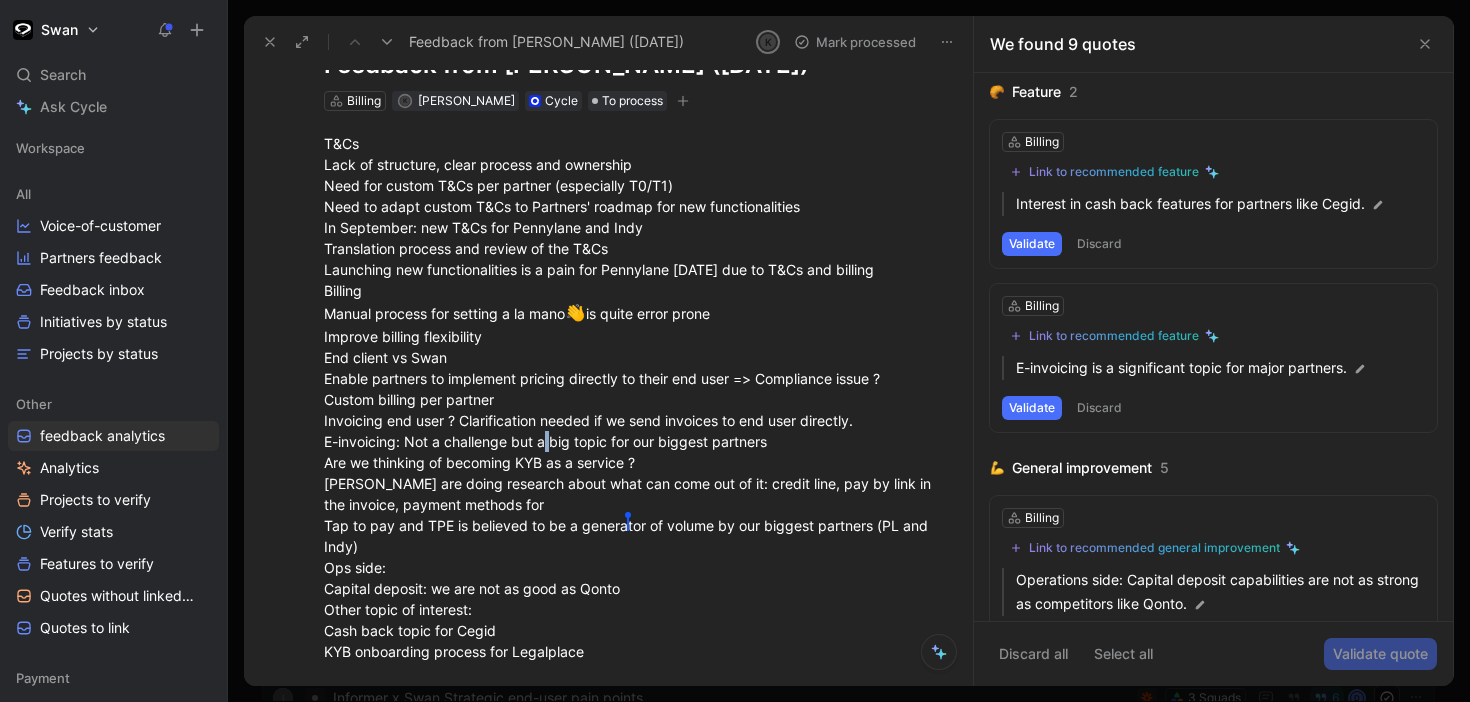 click on "T&Cs
Lack of structure, clear process and ownership
Need for custom T&Cs per partner (especially T0/T1)
Need to adapt custom T&Cs to Partners' roadmap for new functionalities
In September: new T&Cs for Pennylane and Indy
Translation process and review of the T&Cs
Launching new functionalities is a pain for Pennylane [DATE] due to T&Cs and billing
Billing
Manual process for setting a la mano  👋  is quite error prone
Improve billing flexibility
End client vs Swan
Enable partners to implement pricing directly to their end user => Compliance issue ?
Custom billing per partner
Invoicing end user ? Clarification needed if we send invoices to end user directly.
E-invoicing: Not a challenge but a big topic for our biggest partners
Are we thinking of becoming KYB as a service ?
[PERSON_NAME] are doing research about what can come out of it: credit line, pay by link in the invoice, payment methods for
Tap to pay and TPE is believed to be a genera [PERSON_NAME]" at bounding box center (629, 398) 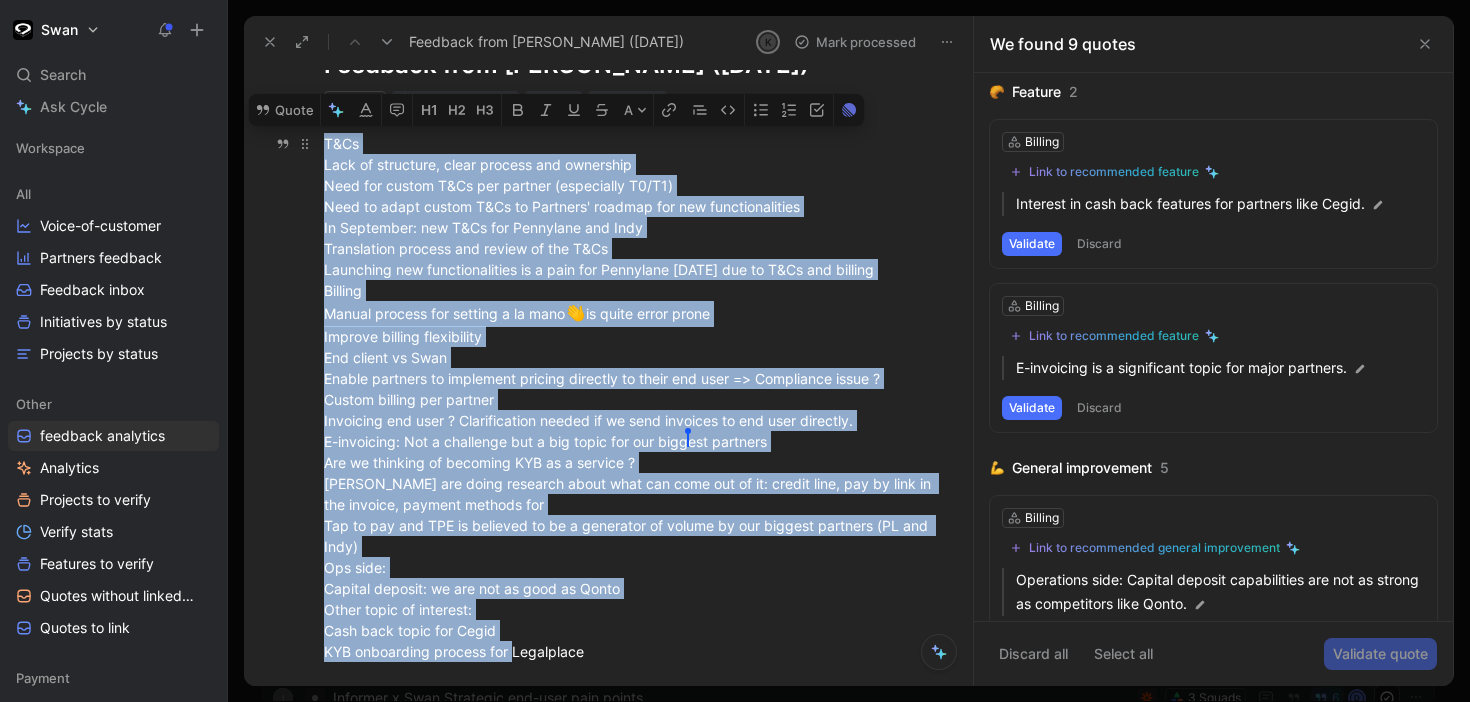 click on "T&Cs
Lack of structure, clear process and ownership
Need for custom T&Cs per partner (especially T0/T1)
Need to adapt custom T&Cs to Partners' roadmap for new functionalities
In September: new T&Cs for Pennylane and Indy
Translation process and review of the T&Cs
Launching new functionalities is a pain for Pennylane [DATE] due to T&Cs and billing
Billing
Manual process for setting a la mano  👋  is quite error prone
Improve billing flexibility
End client vs Swan
Enable partners to implement pricing directly to their end user => Compliance issue ?
Custom billing per partner
Invoicing end user ? Clarification needed if we send invoices to end user directly.
E-invoicing: Not a challenge but a big topic for our bigg [PERSON_NAME]" at bounding box center (629, 398) 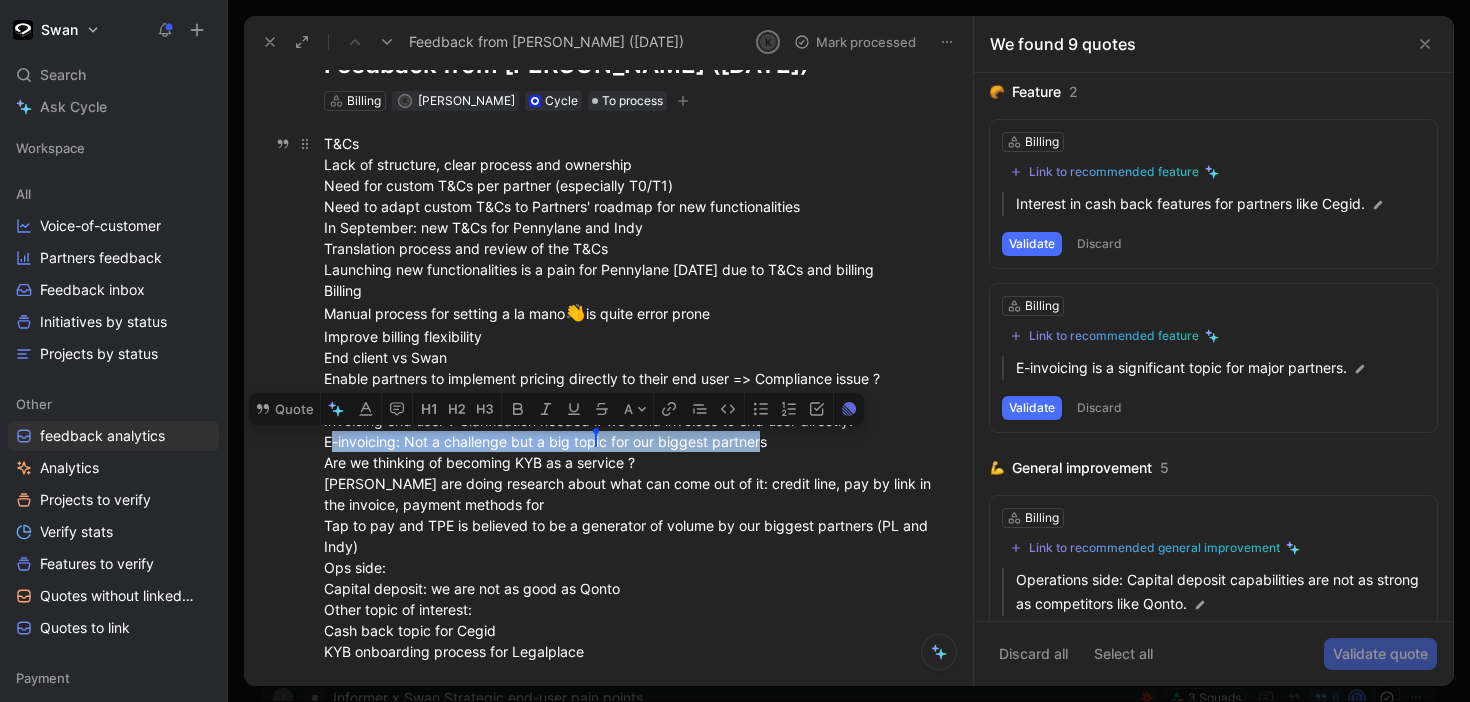 drag, startPoint x: 327, startPoint y: 439, endPoint x: 766, endPoint y: 444, distance: 439.02847 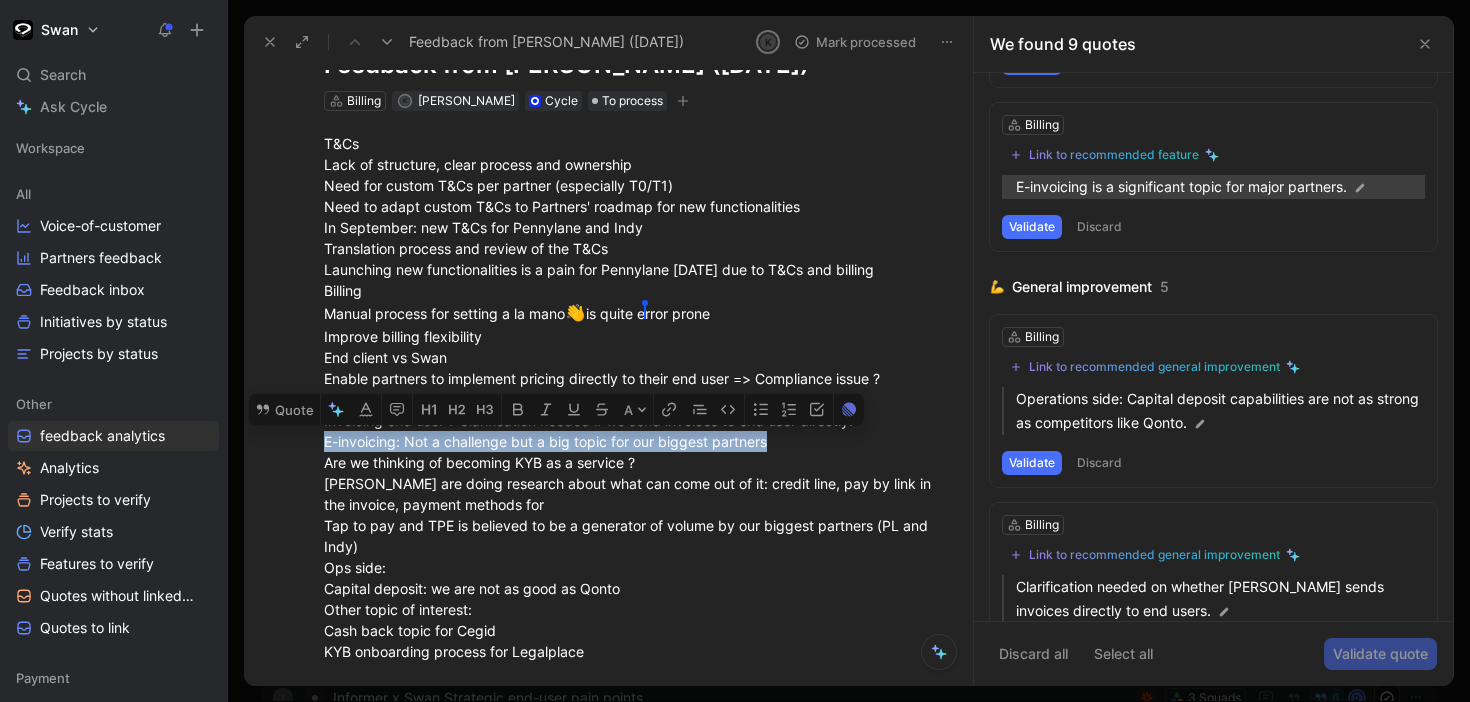 scroll, scrollTop: 628, scrollLeft: 0, axis: vertical 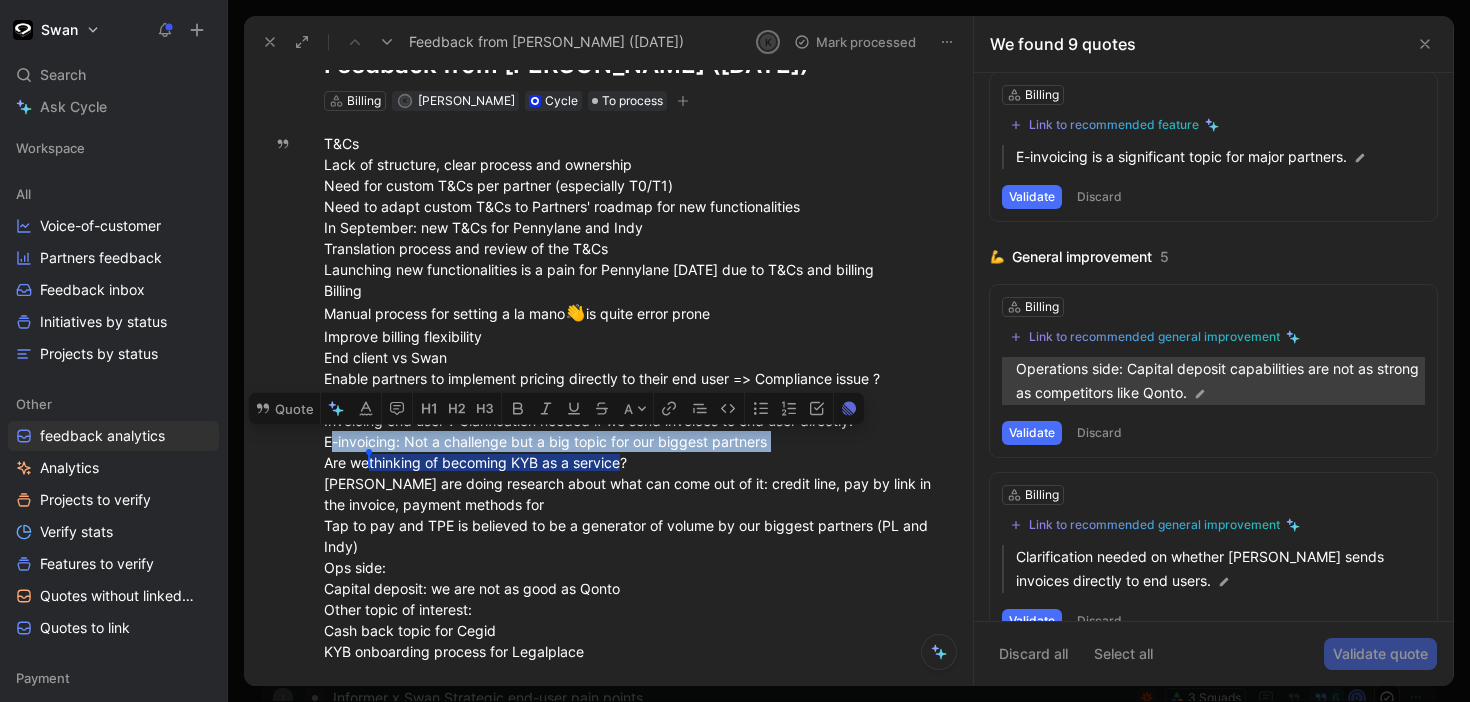click on "Operations side: Capital deposit capabilities are not as strong as competitors like Qonto." at bounding box center [1220, 381] 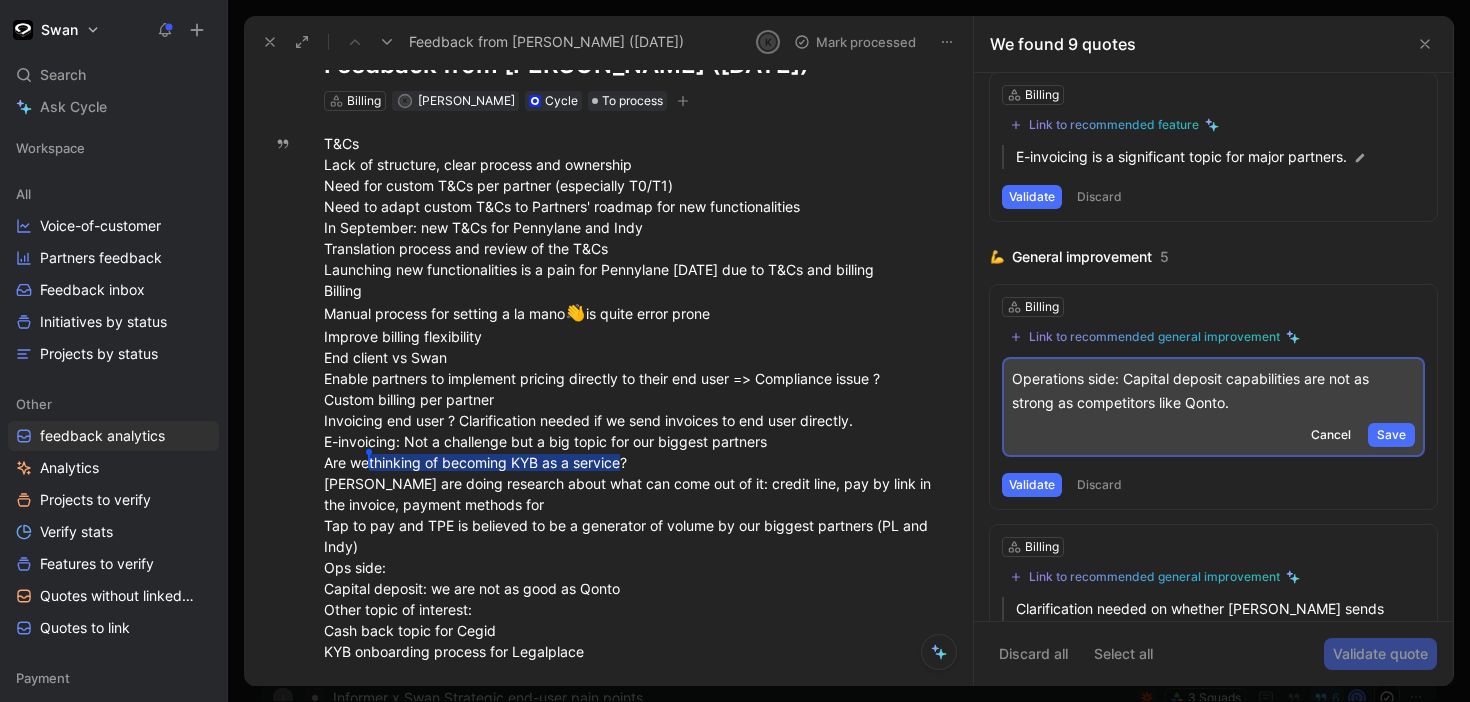 click on "General improvement 5 Billing Link to recommended general improvement Operations side: Capital deposit capabilities are not as strong as competitors like Qonto. Cancel Save Validate Discard Billing Link to recommended general improvement Clarification needed on whether [PERSON_NAME] sends invoices directly to end users. Validate Discard Billing Link to recommended general improvement Manual billing process is error-prone: there's a need to improve billing flexibility and enable partners to implement pricing directly to their end users. Validate Discard Billing Link to recommended general improvement Launching new functionalities is challenging for partners like Pennylane due to T&Cs and billing issues. Validate Discard Billing Link to recommended general improvement Need for custom T&Cs per partner, especially T0/T1, and adaptation to partners' roadmap for new functionalities. Validate Discard" at bounding box center (1213, 773) 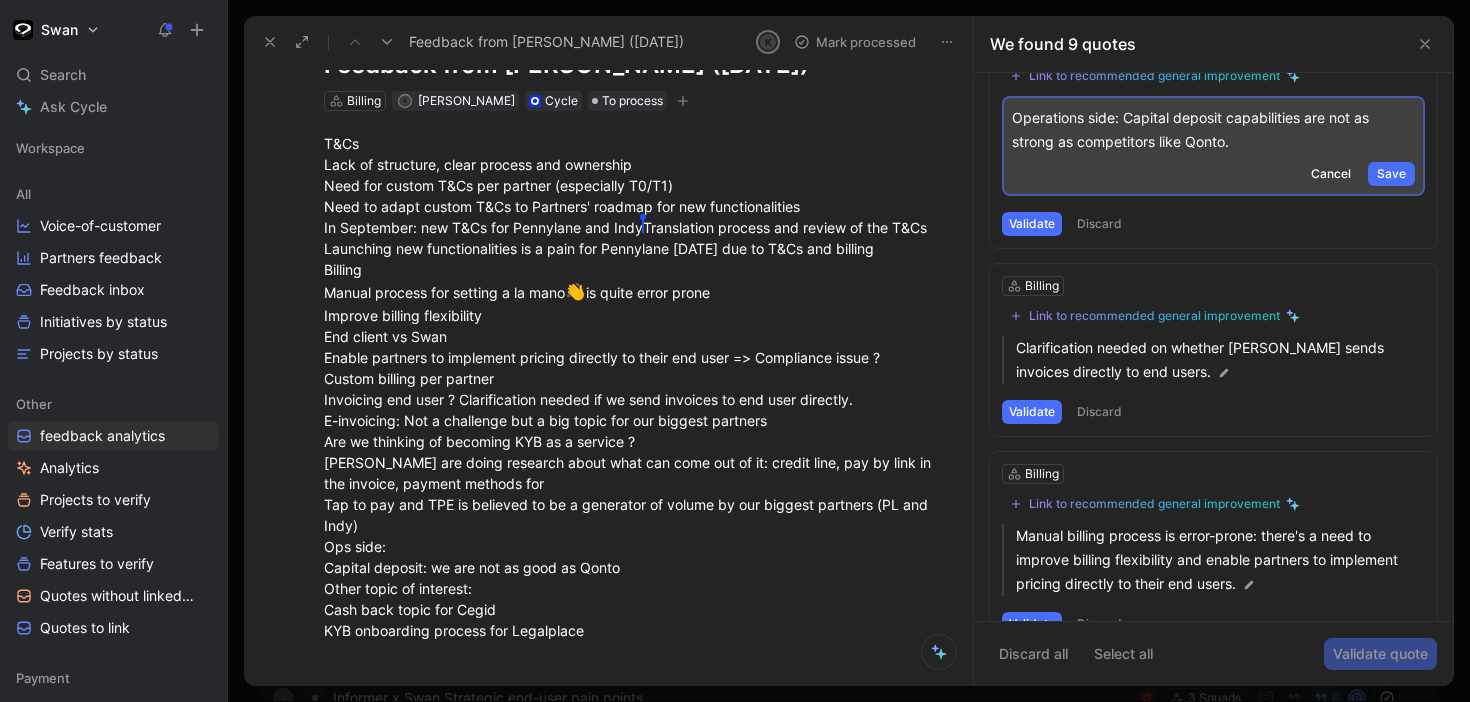scroll, scrollTop: 895, scrollLeft: 0, axis: vertical 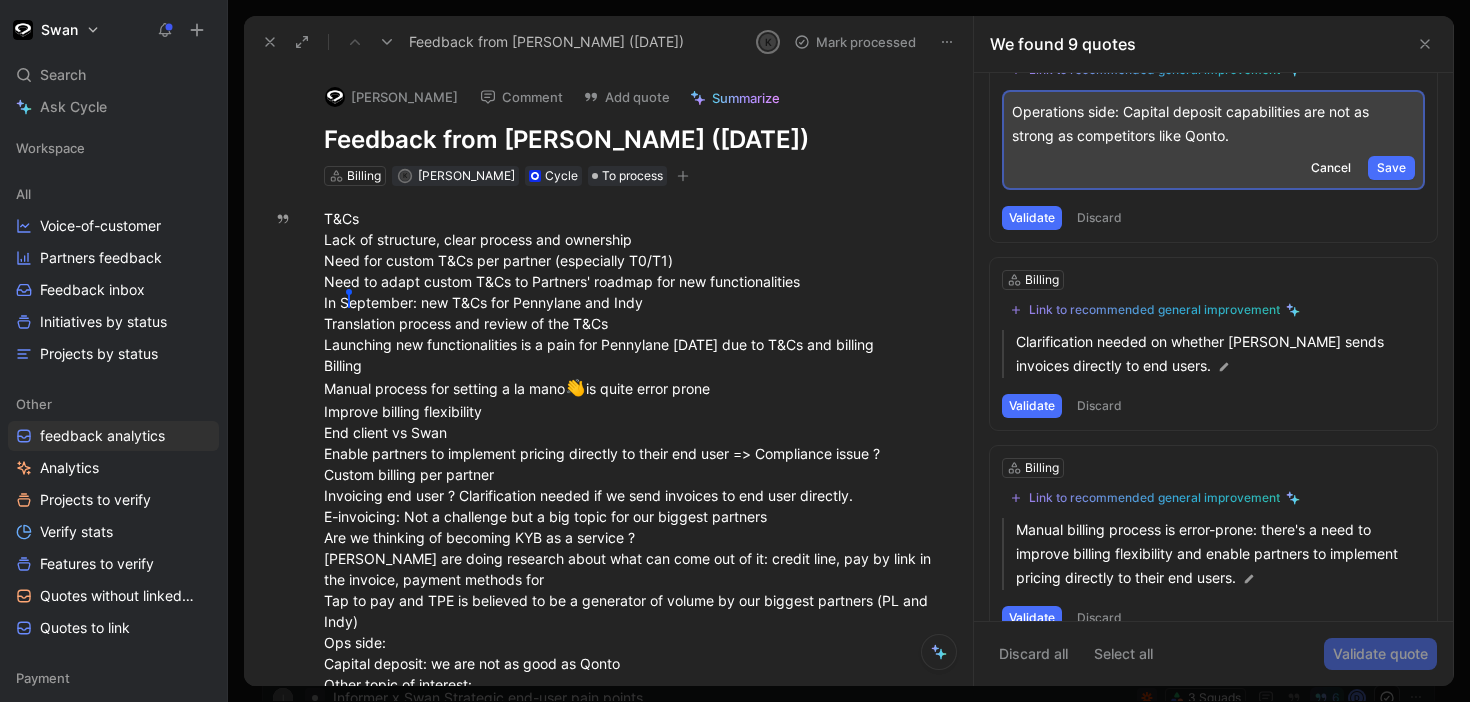 click 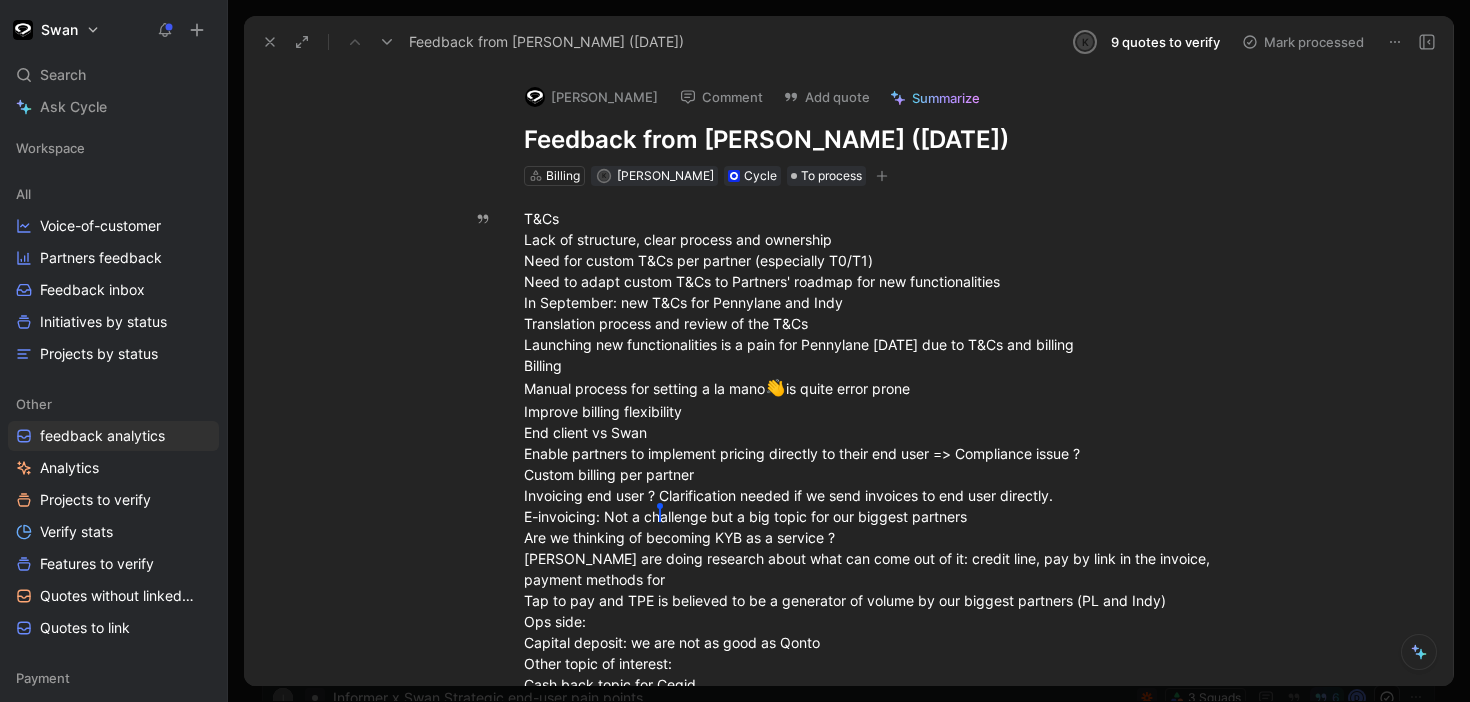 click on "9 quotes to verify" at bounding box center (1165, 42) 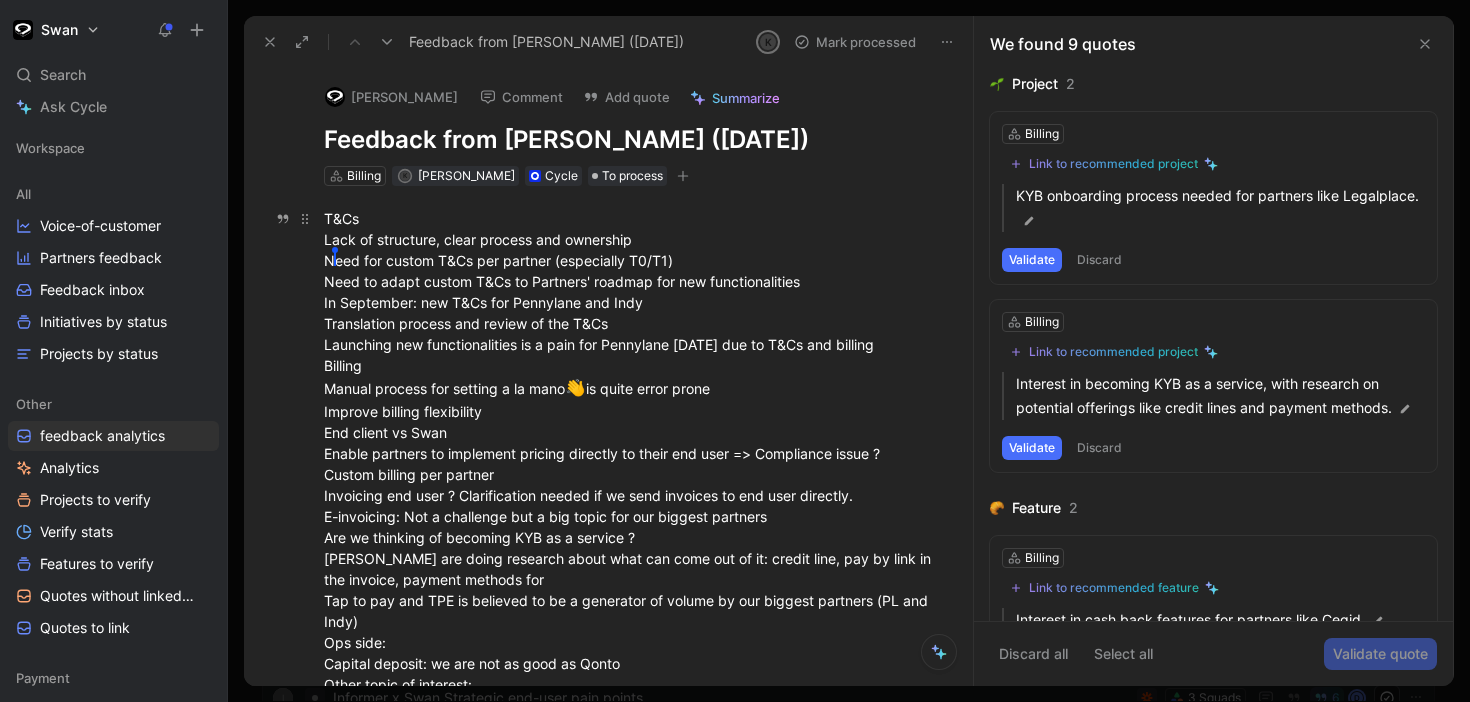 click on "T&Cs
Lack of structure, clear process and ownership
N [PERSON_NAME] eed for custom T&Cs per partner (especially T0/T1)
Need to adapt custom T&Cs to Partners' roadmap for new functionalities
In September: new T&Cs for Pennylane and Indy
Translation process and review of the T&Cs
Launching new functionalities is a pain for Pennylane [DATE] due to T&Cs and billing
Billing
Manual process for setting a la mano  👋" at bounding box center [629, 473] 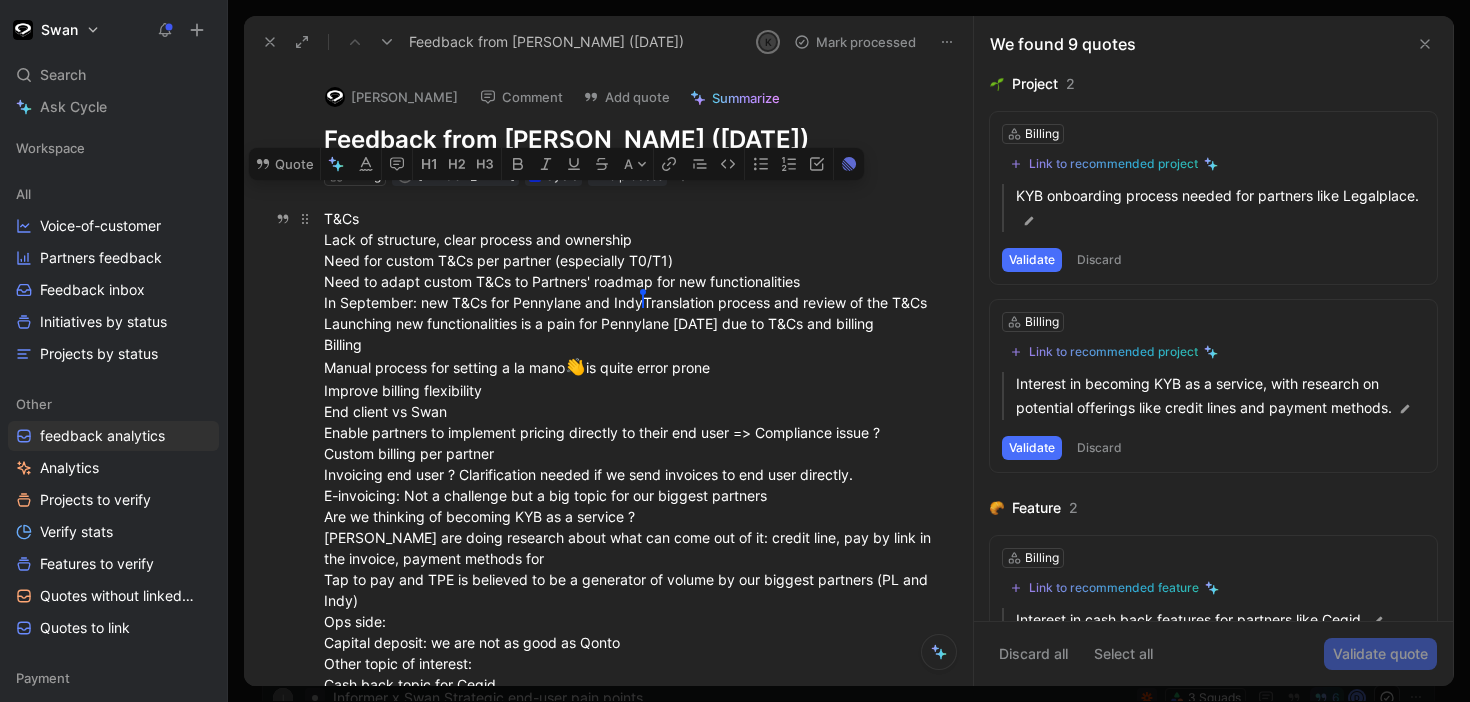 click on "T&Cs
Lack of structure, clear process and ownership
Need for custom T&Cs per partner (especially T0/T1)
Need to adapt custom T&Cs to Partners' roadmap for new functionalities
In September: new T&Cs for [PERSON_NAME] and [PERSON_NAME]
Translation process and review of the T&Cs
Launching new functionalities is a pain for Pennylane [DATE] due to T&Cs and billing
Billing
Manual process for setting a la mano  👋" at bounding box center [629, 462] 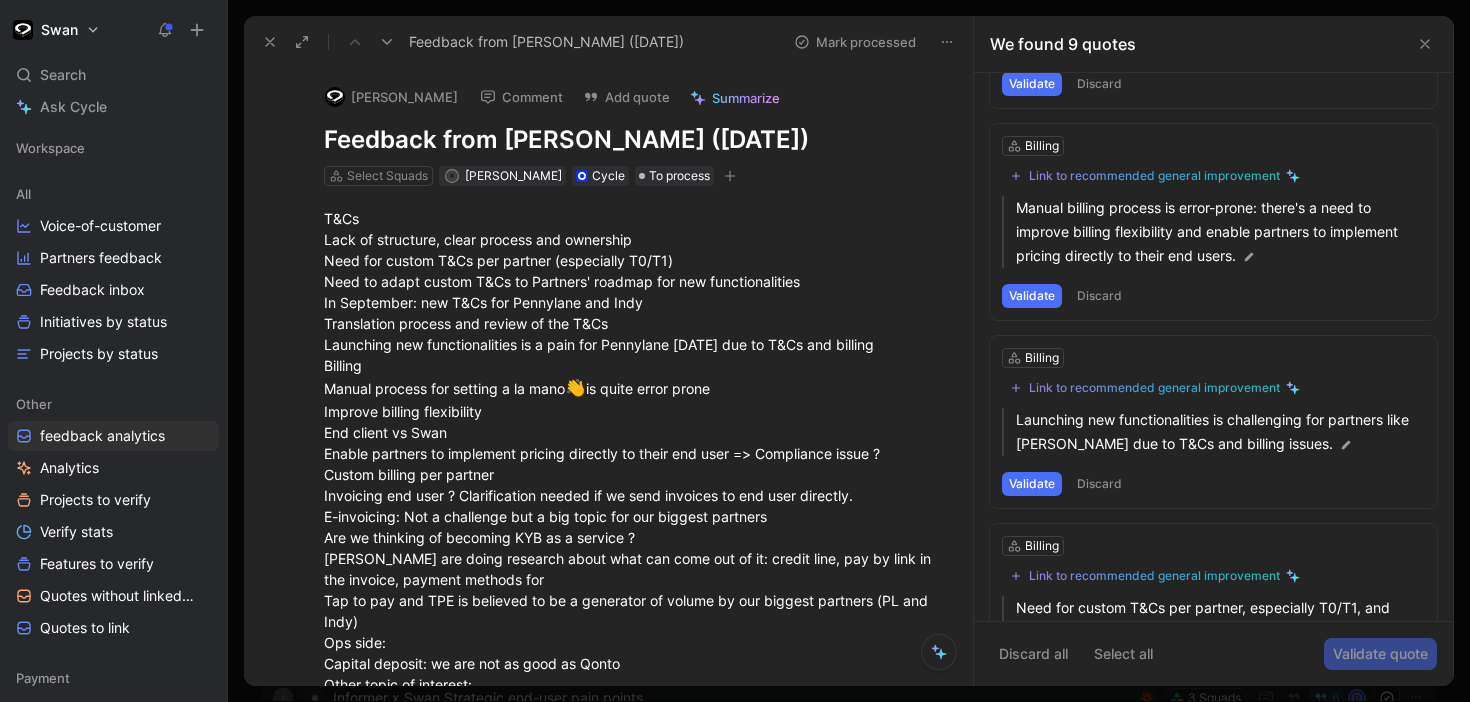 scroll, scrollTop: 1256, scrollLeft: 0, axis: vertical 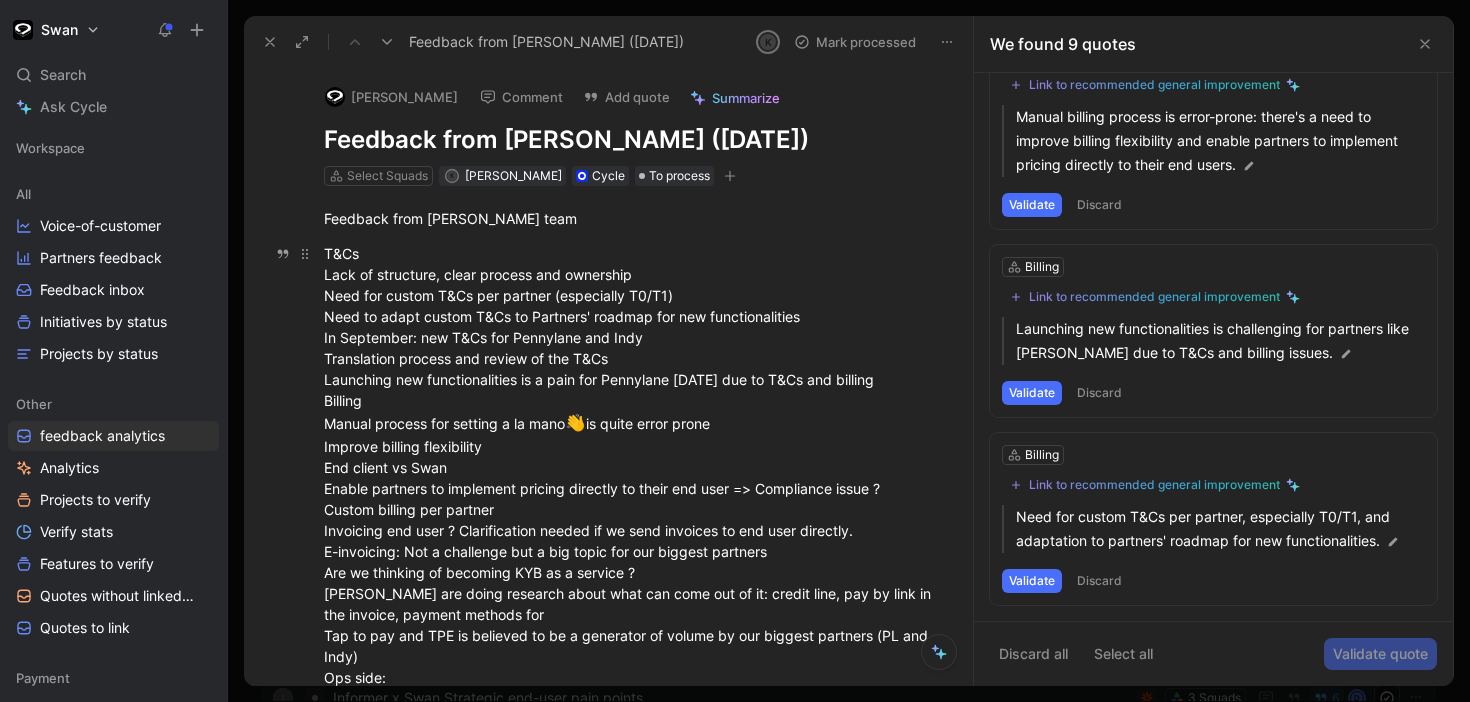 click on "T&Cs
Lack of structure, clear process and ownership
Need for custom T&Cs per partner (especially T0/T1)
Need to adapt custom T&Cs to Partners' roadmap for new functionalities
In September: new T&Cs for Pennylane and Indy
Translation process and review of the T&Cs
Launching new functionalities is a pain for Pennylane [DATE] due to T&Cs and billing
Billing
Manual process for setting a la mano  👋" at bounding box center (629, 508) 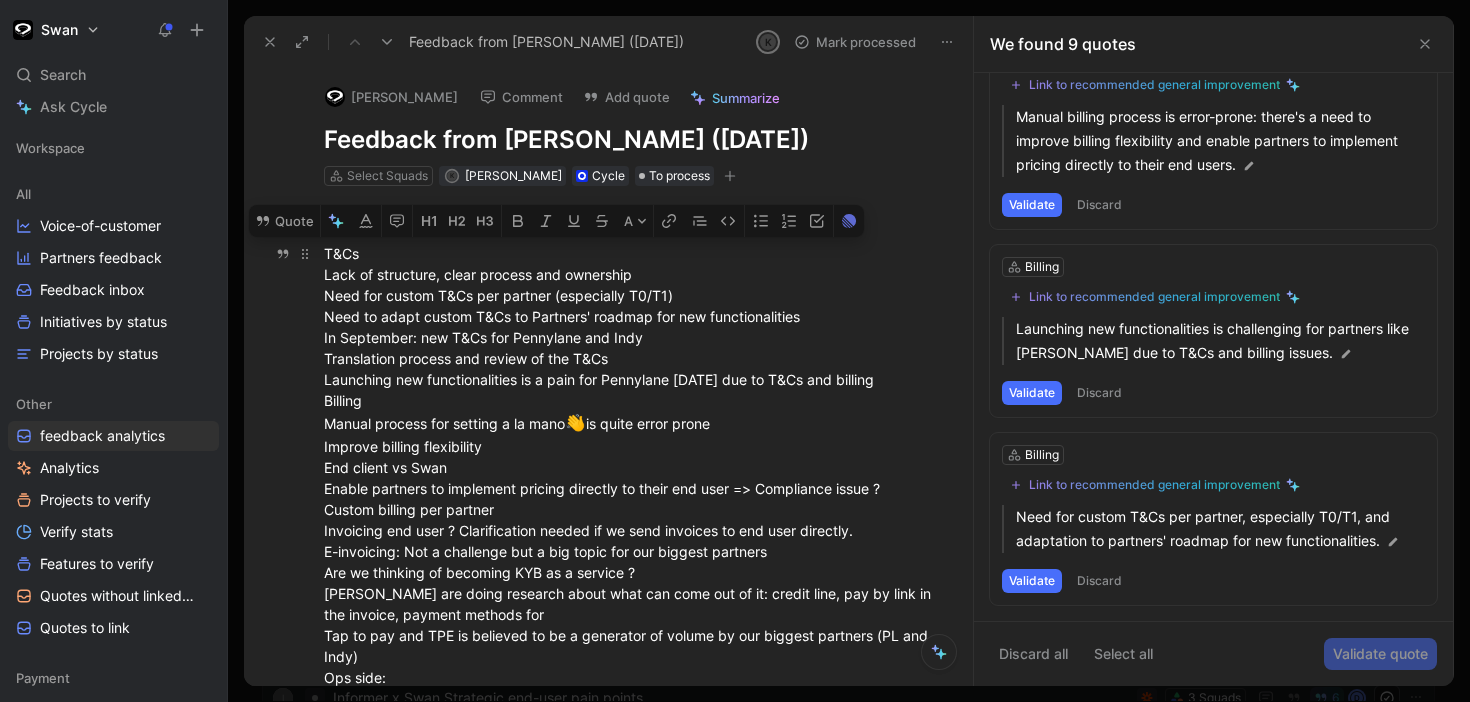 click on "T&Cs
Lack of structure, clear process and ownership
Need for custom T&Cs per partner (especially T0/T1)
Need to adapt custom T&Cs to Partners' roadmap for new functionalities
In September: new T&Cs for Pennylane and Indy
Translation process and review of the T&Cs
Launching new functionalities is a pain for Pennylane [DATE] due to T&Cs and billing
Billing
Manual process for setting a la mano  👋" at bounding box center [629, 508] 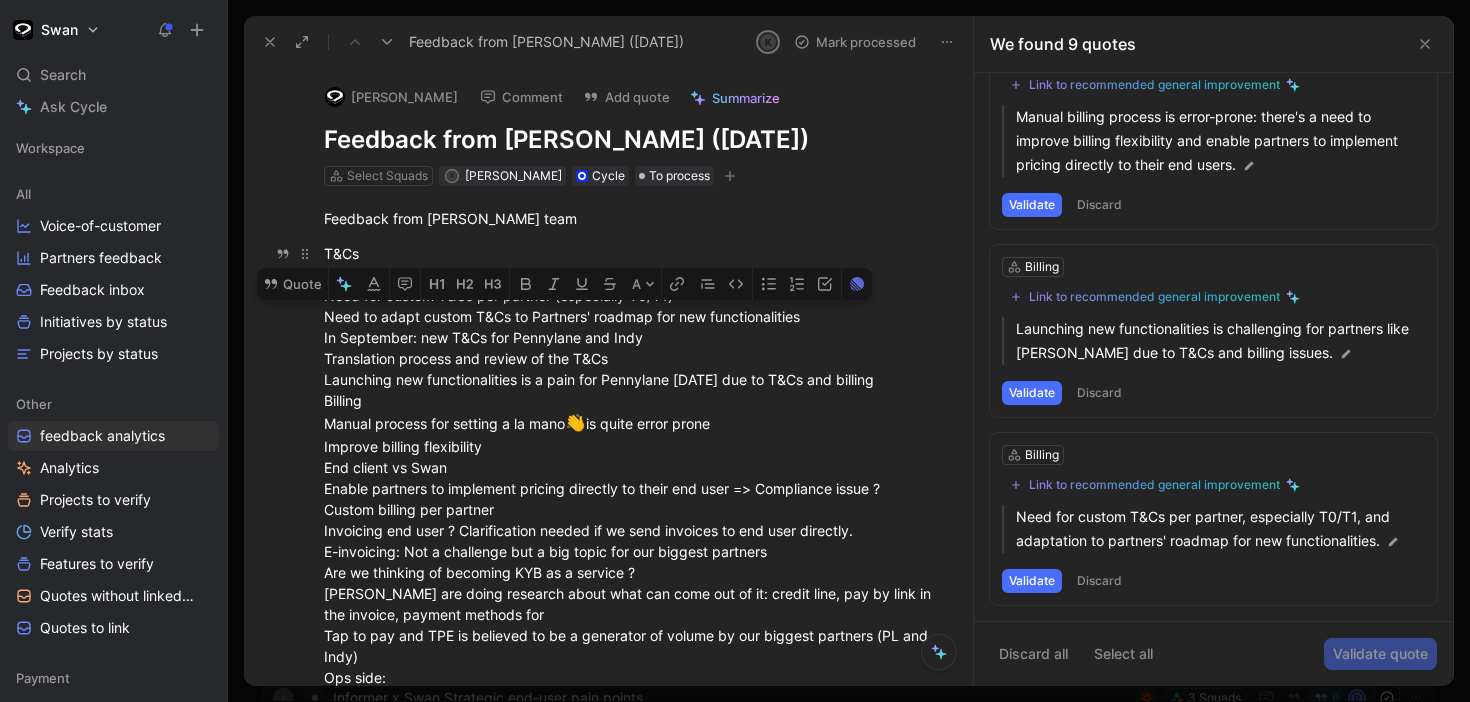 drag, startPoint x: 324, startPoint y: 313, endPoint x: 828, endPoint y: 311, distance: 504.00397 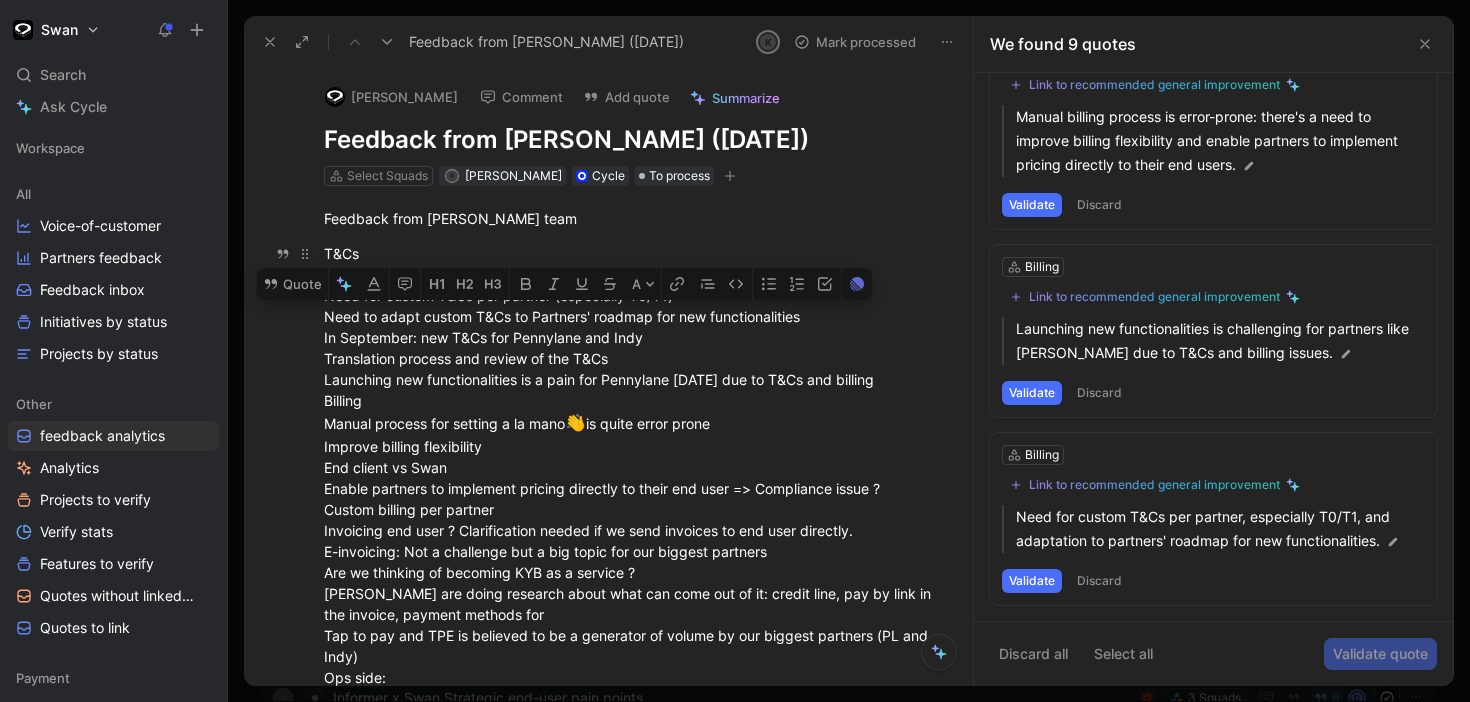 click on "T&Cs
Lack of structure, clear process and ownership
Need for custom T&Cs per partner (especially T0/T1)
Need to adapt custom T&Cs to Partners' roadmap for new functionalities
In September: new T&Cs for Pennylane and Indy
Translation process and review of the T&Cs
Launching new functionalities is a pain for Pennylane [DATE] due to T&Cs and billing
Billing
Manual process for setting a la mano  👋" at bounding box center [629, 508] 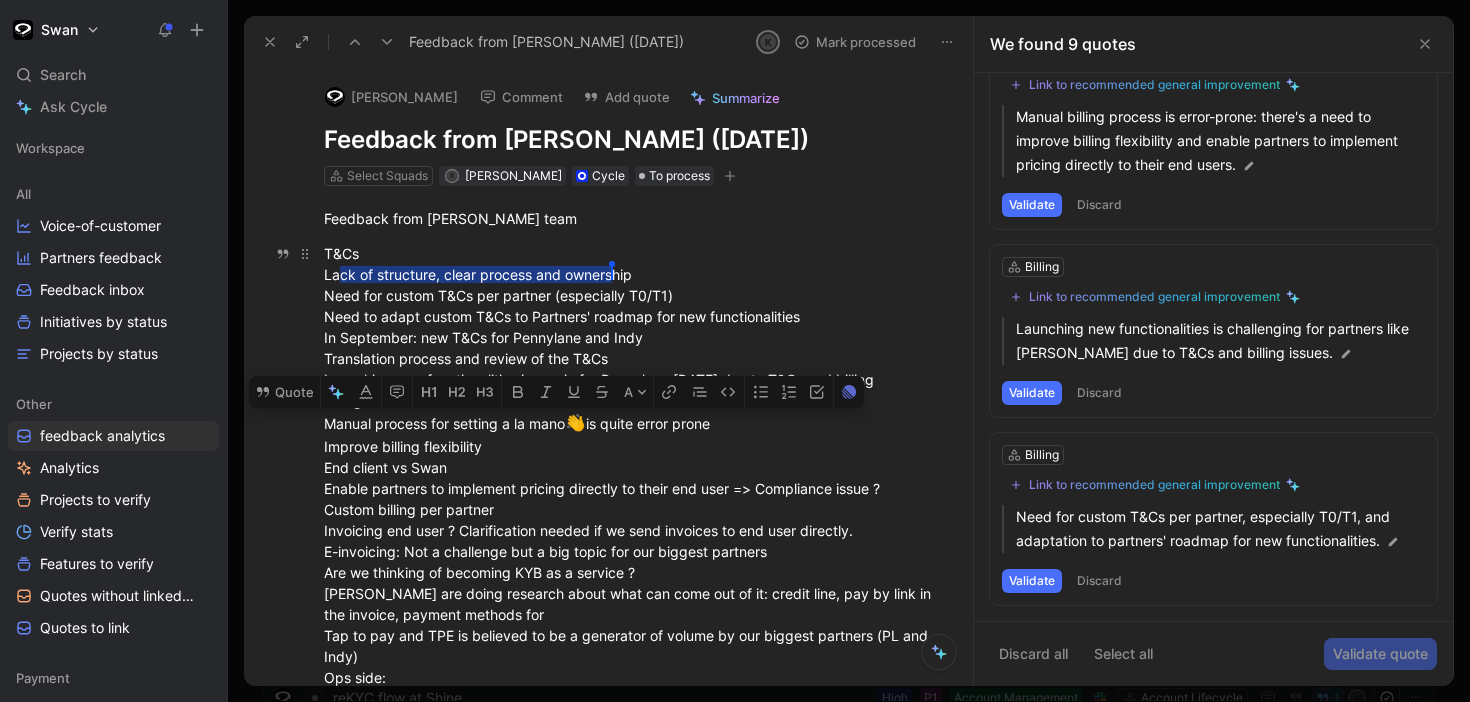 drag, startPoint x: 330, startPoint y: 423, endPoint x: 723, endPoint y: 426, distance: 393.01144 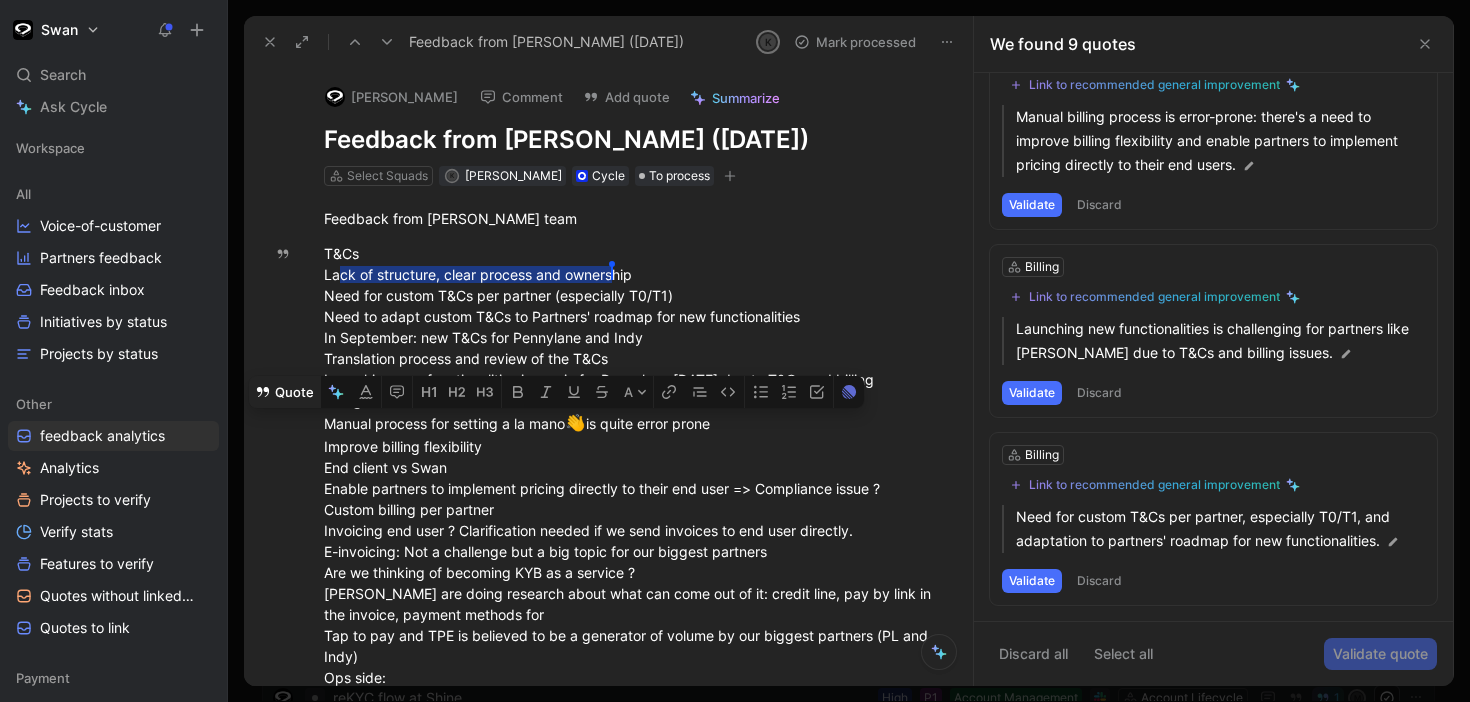 click on "Quote" at bounding box center [284, 392] 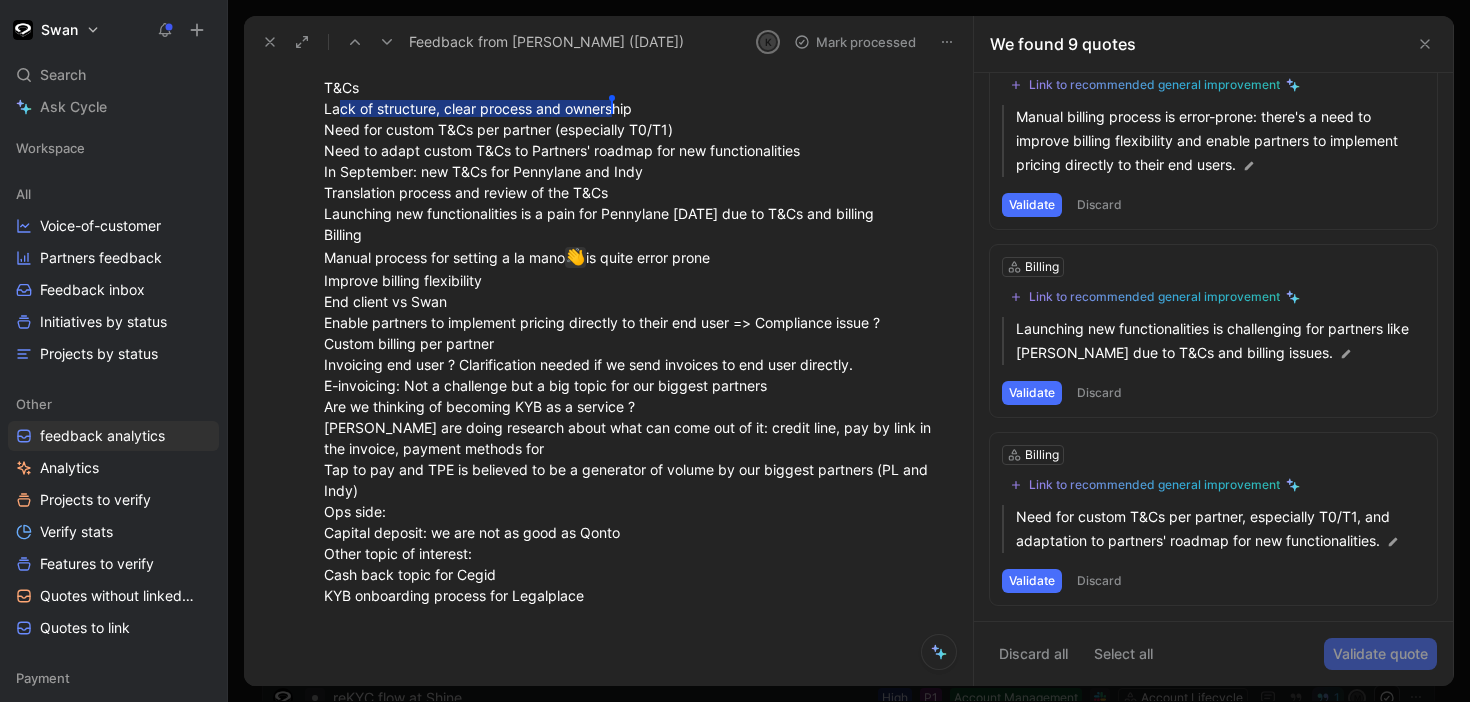 scroll, scrollTop: 168, scrollLeft: 0, axis: vertical 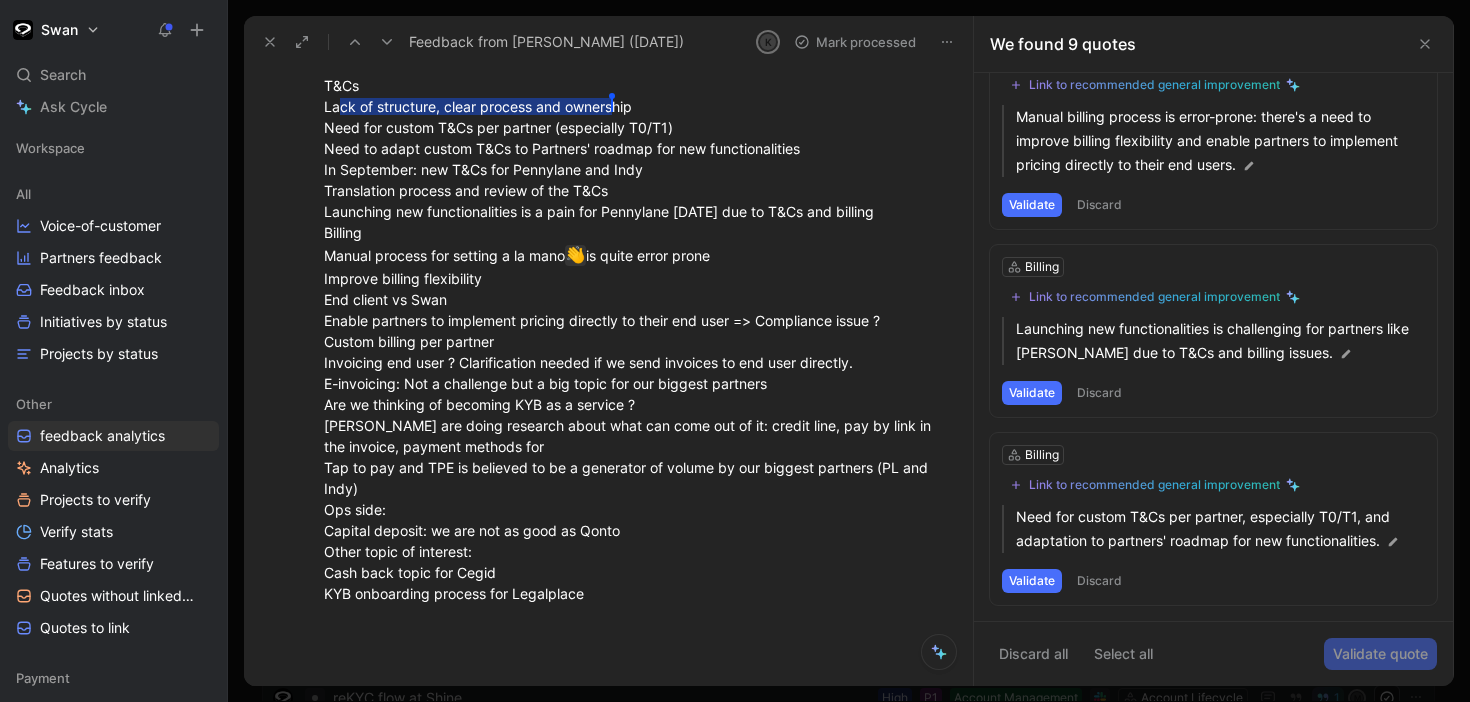 click on "T&Cs
La ck of structure, clear process and owners [PERSON_NAME] hip
Need for custom T&Cs per partner (especially T0/T1)
Need to adapt custom T&Cs to Partners' roadmap for new functionalities
In September: new T&Cs for Pennylane and Indy
Translation process and review of the T&Cs
Launching new functionalities is a pain for Pennylane [DATE] due to T&Cs and billing
Billing
Manual process for setting a la mano  👋" at bounding box center (629, 340) 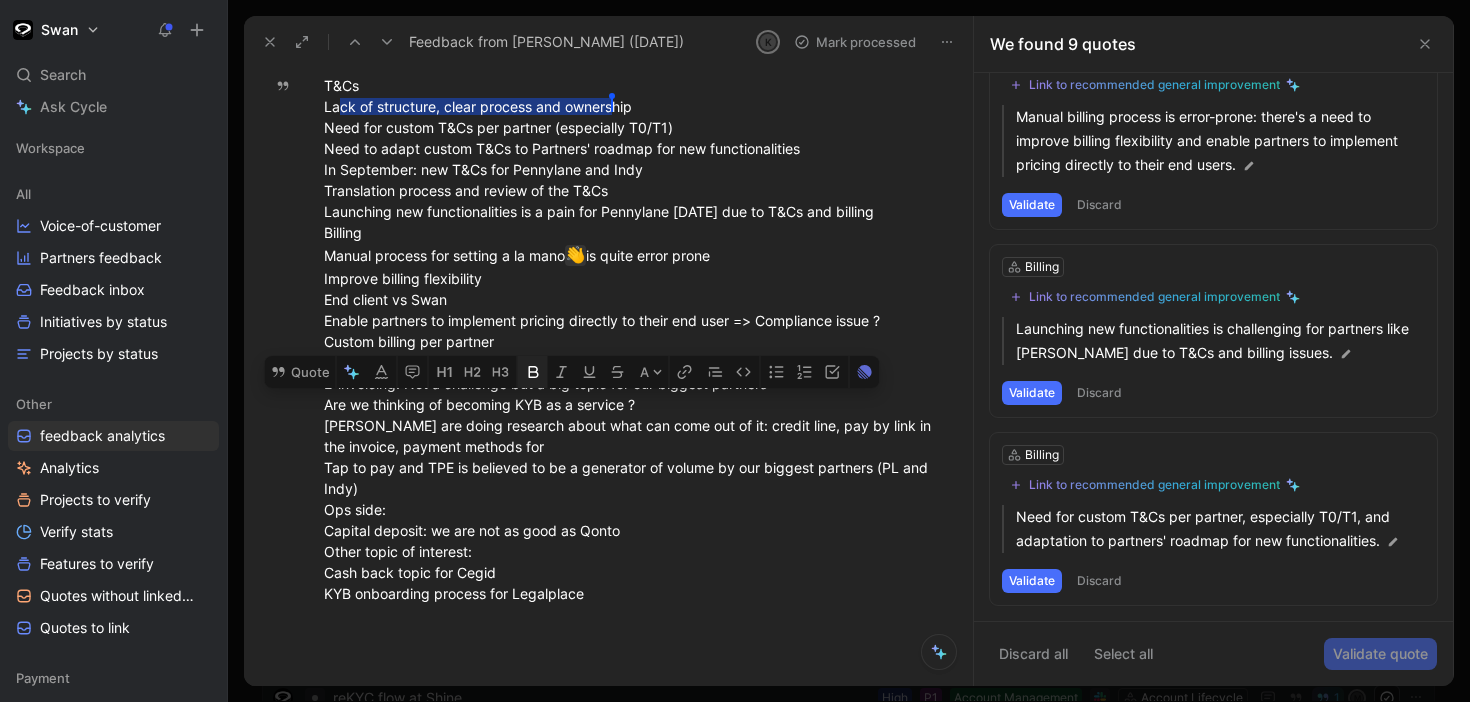 click 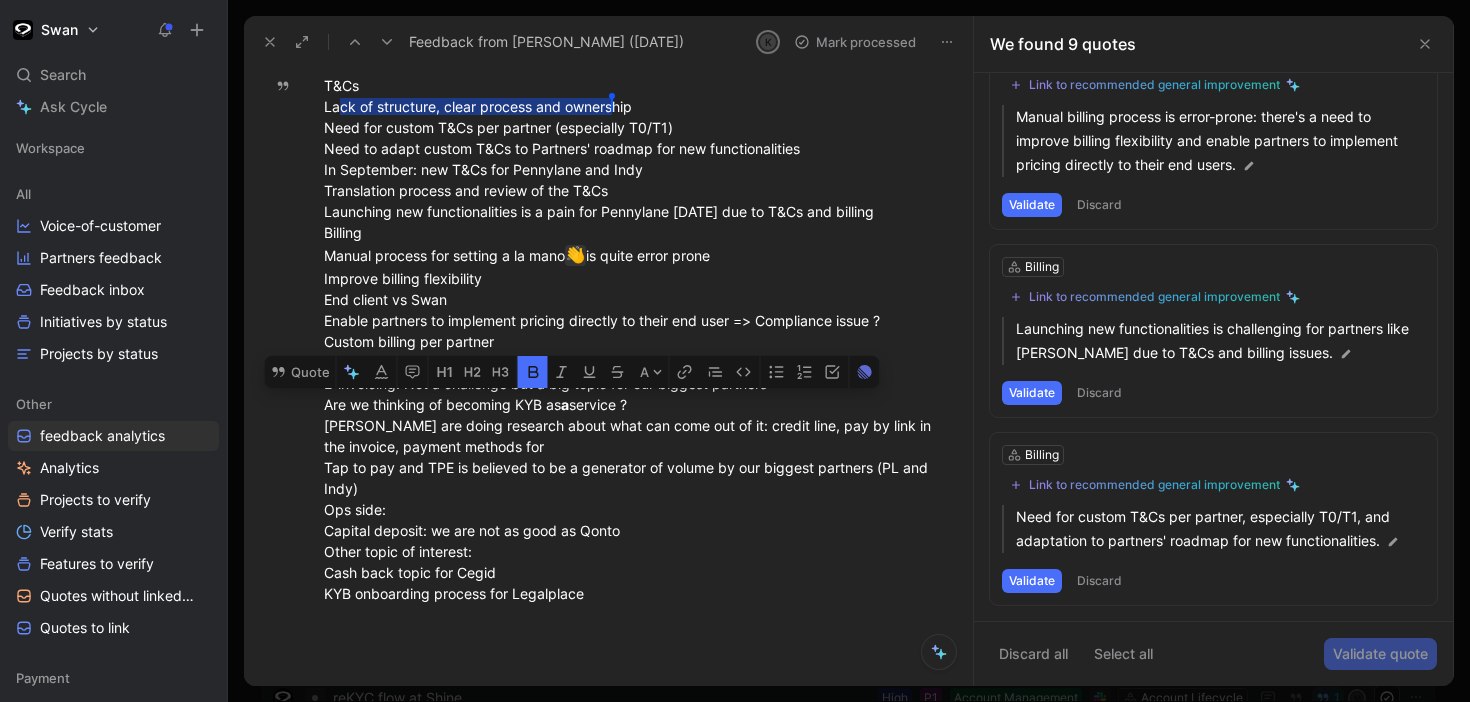click 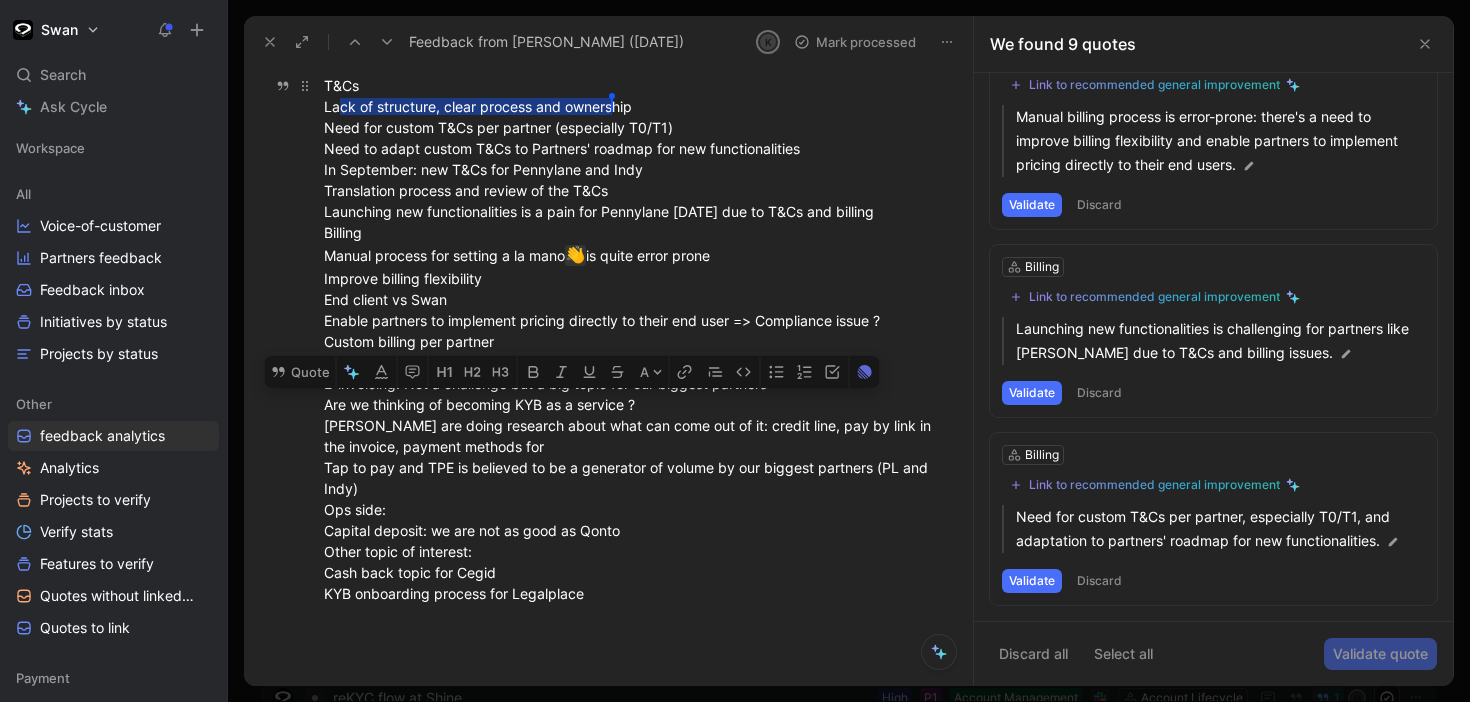 click on "T&Cs
La ck of structure, clear process and owners [PERSON_NAME] hip
Need for custom T&Cs per partner (especially T0/T1)
Need to adapt custom T&Cs to Partners' roadmap for new functionalities
In September: new T&Cs for Pennylane and Indy
Translation process and review of the T&Cs
Launching new functionalities is a pain for Pennylane [DATE] due to T&Cs and billing
Billing
Manual process for setting a la mano  👋" at bounding box center (629, 340) 